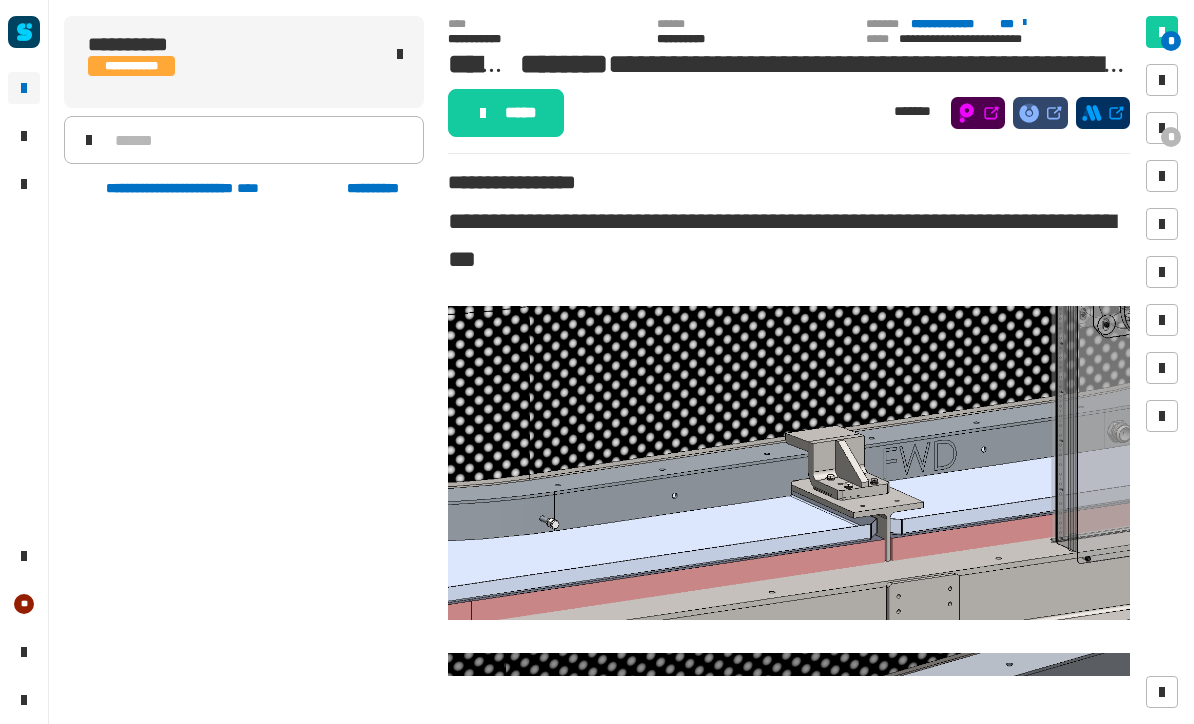 scroll, scrollTop: 1, scrollLeft: 0, axis: vertical 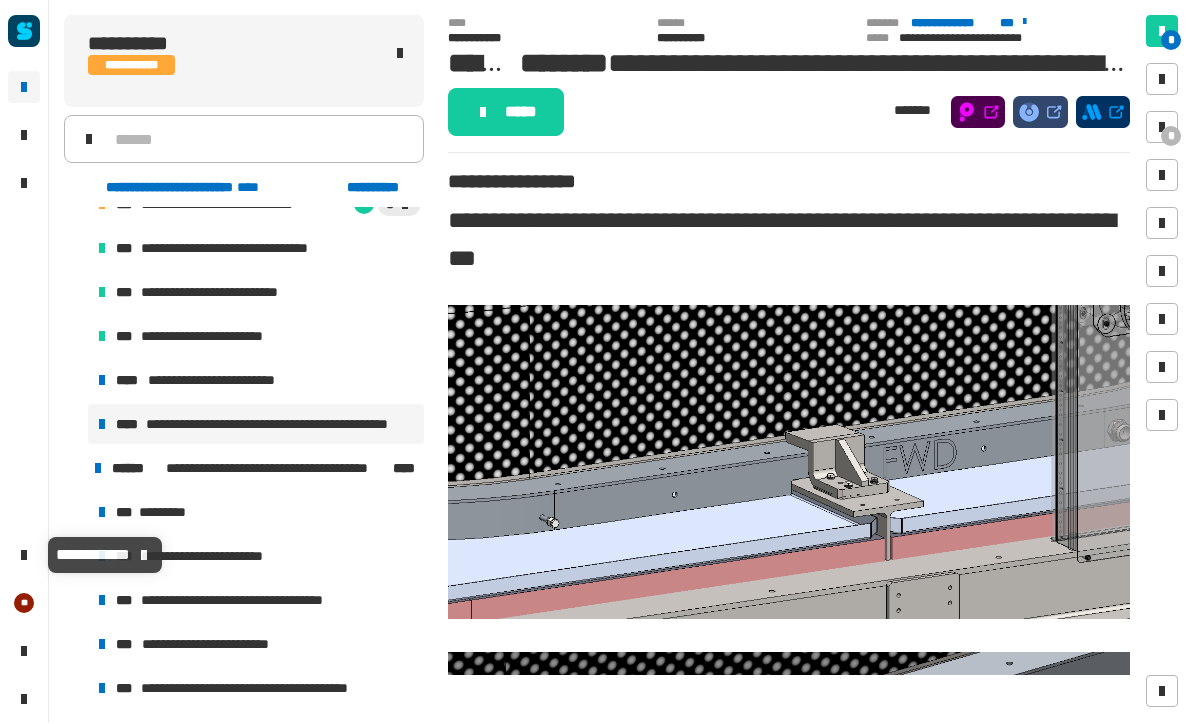 click 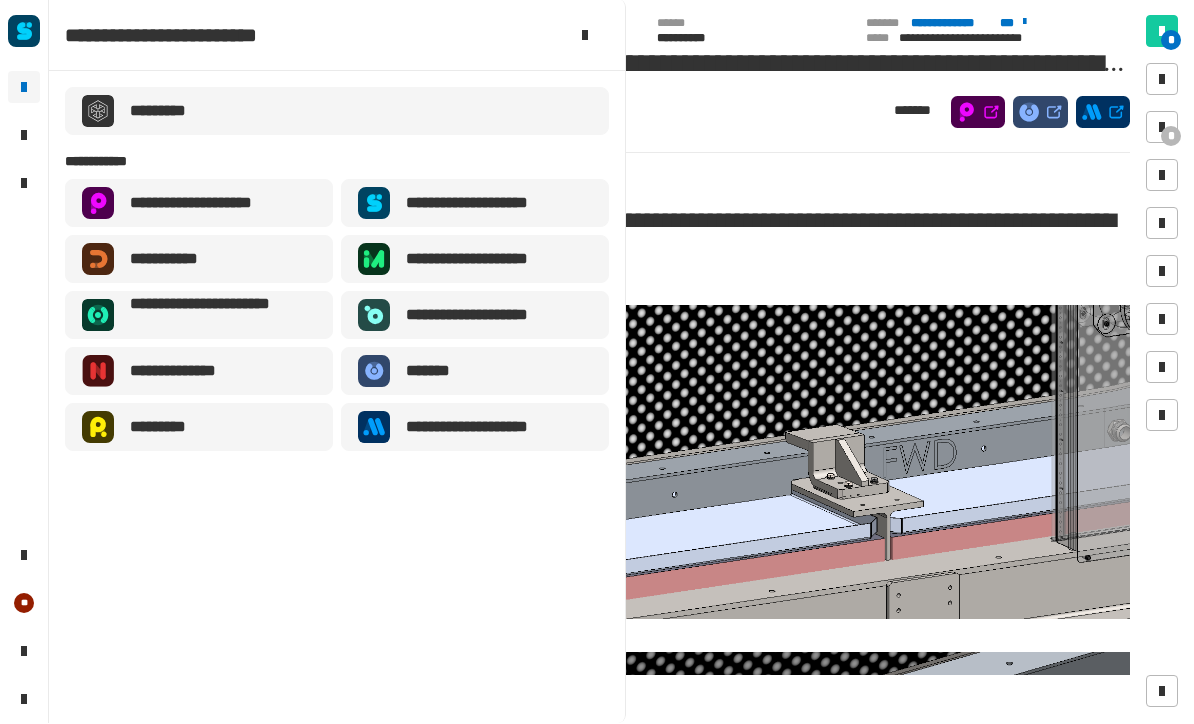 click on "**********" at bounding box center (483, 204) 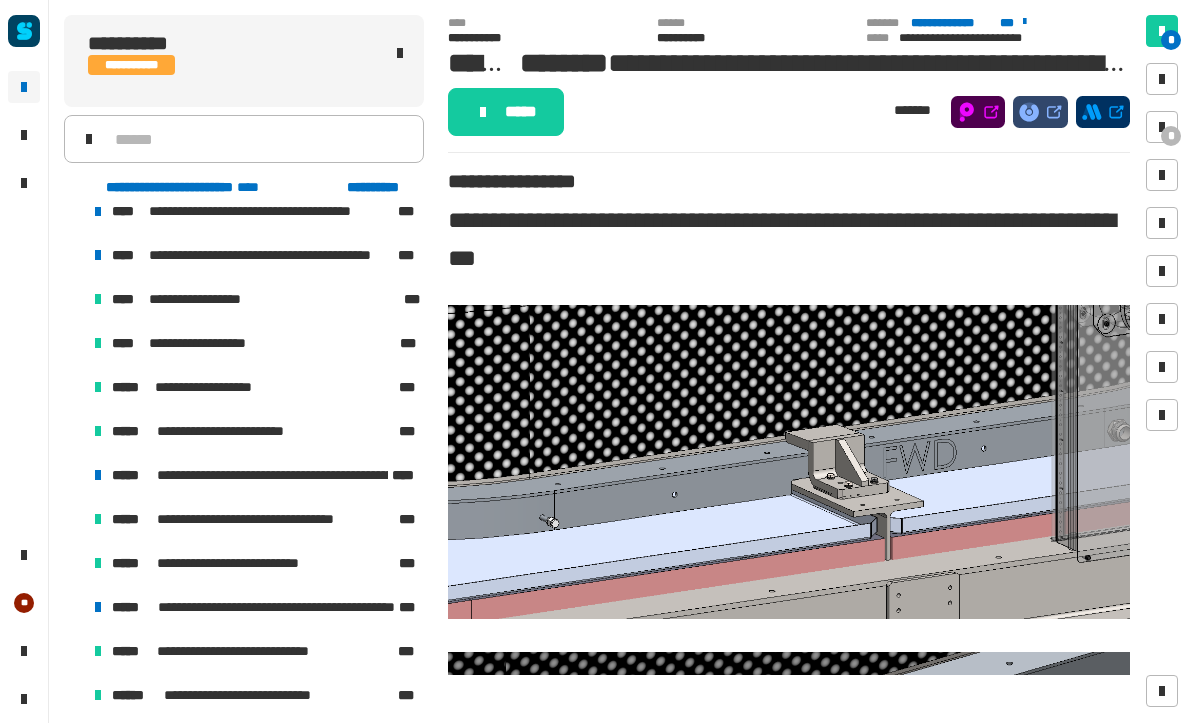 scroll, scrollTop: 85, scrollLeft: 0, axis: vertical 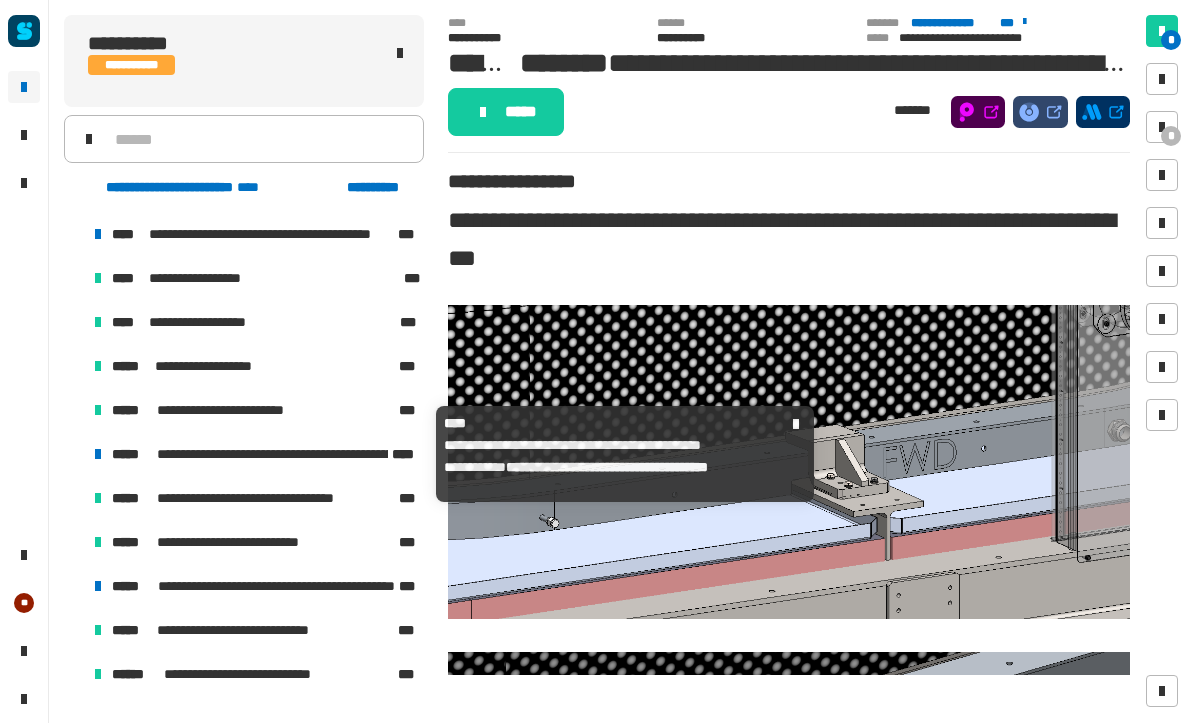 click on "**********" at bounding box center [254, 455] 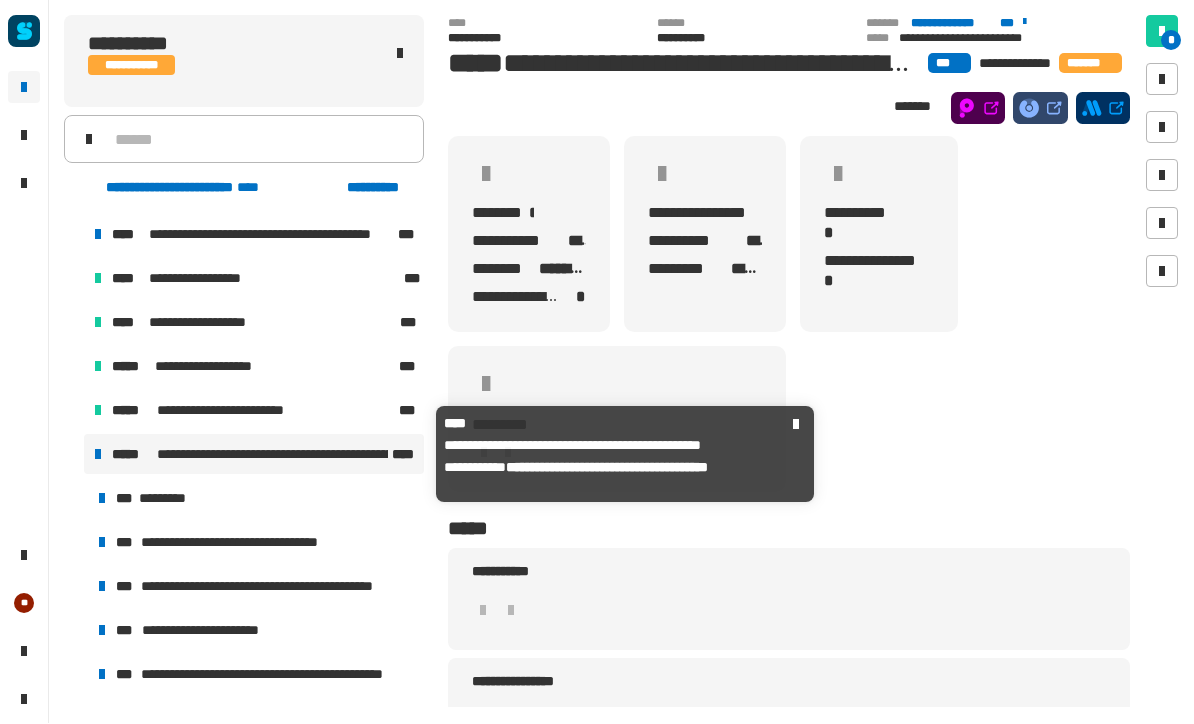 click on "*********" at bounding box center (169, 499) 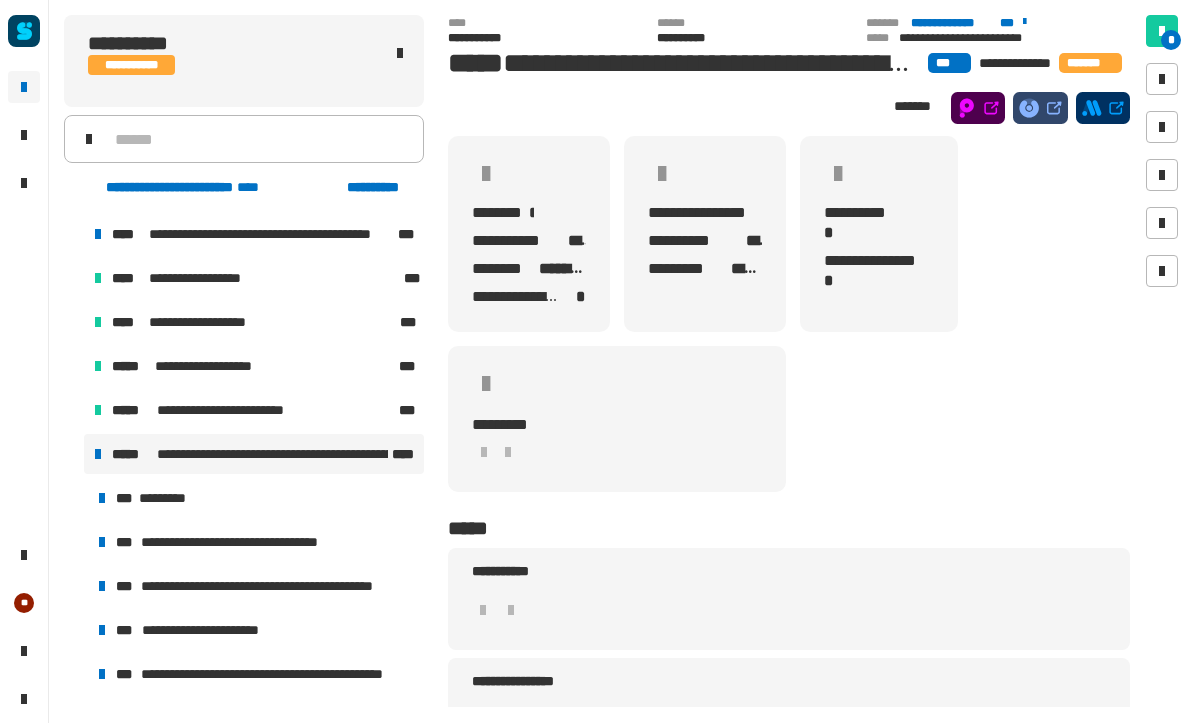 scroll, scrollTop: 126, scrollLeft: 0, axis: vertical 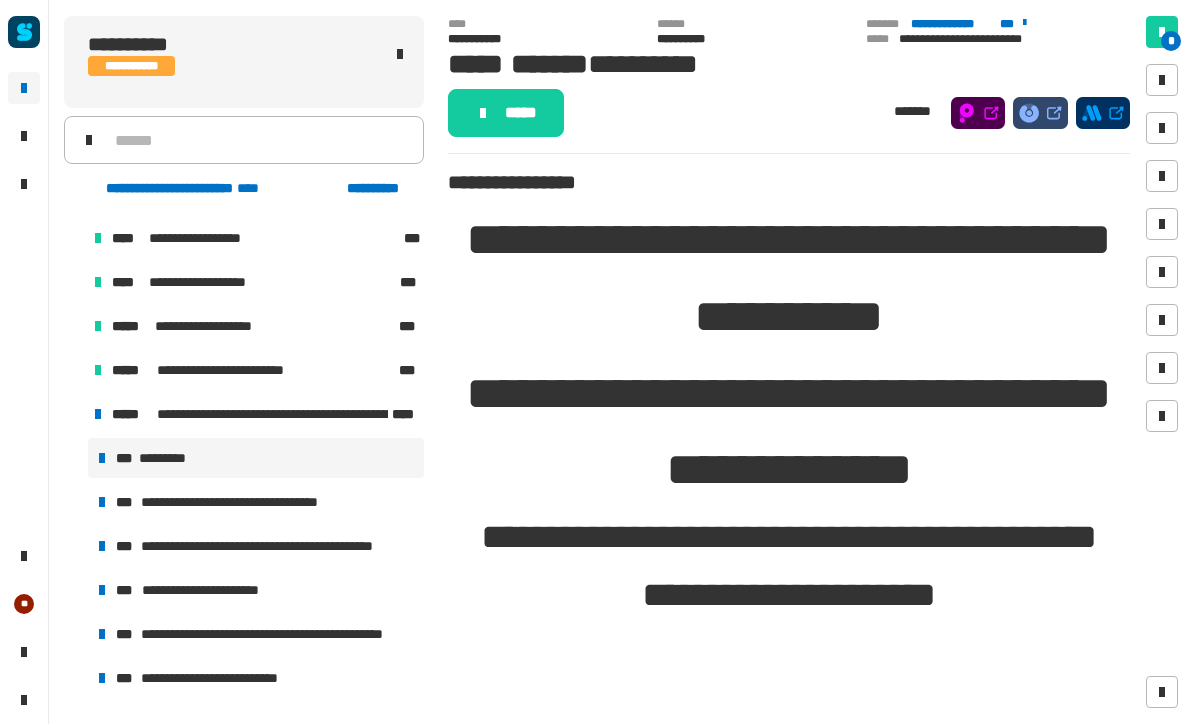 click on "*****" 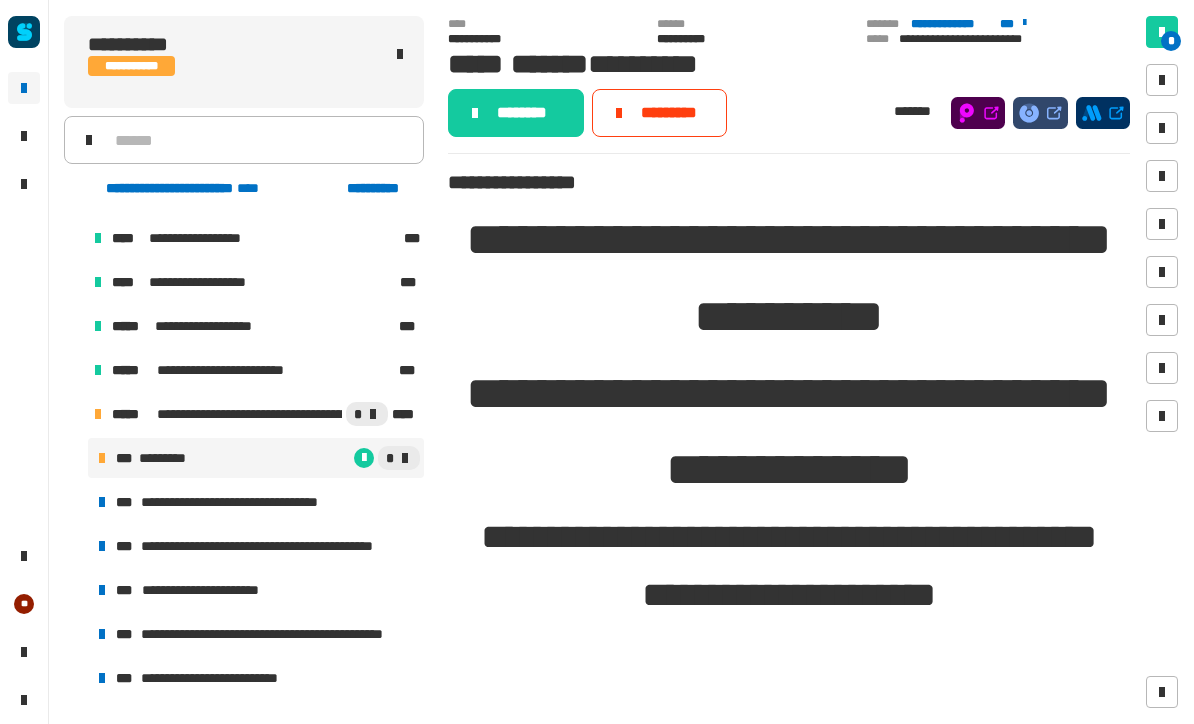 click on "********" 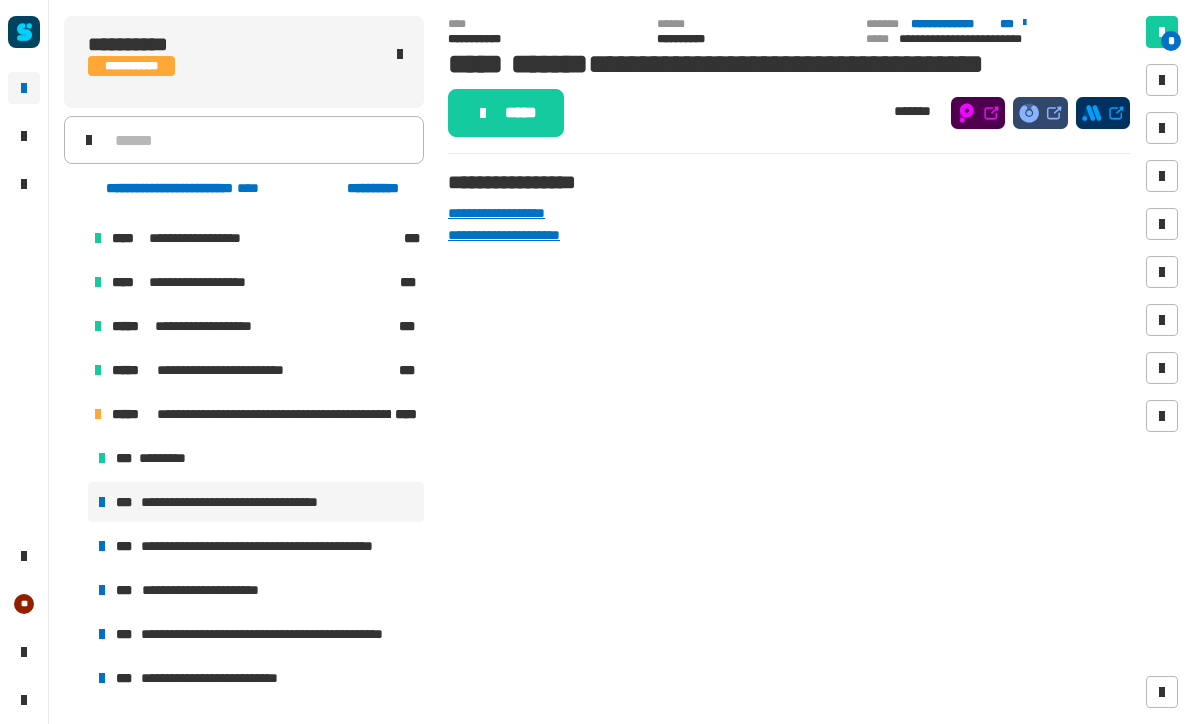 click on "*****" 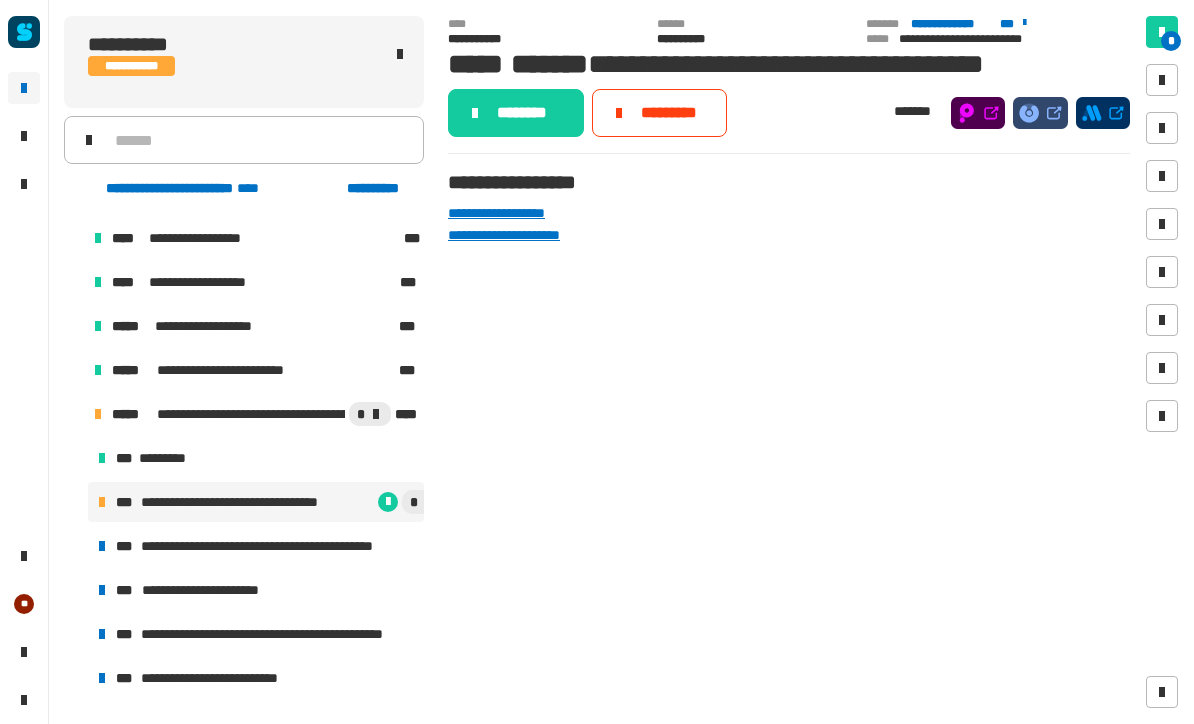 click on "********" 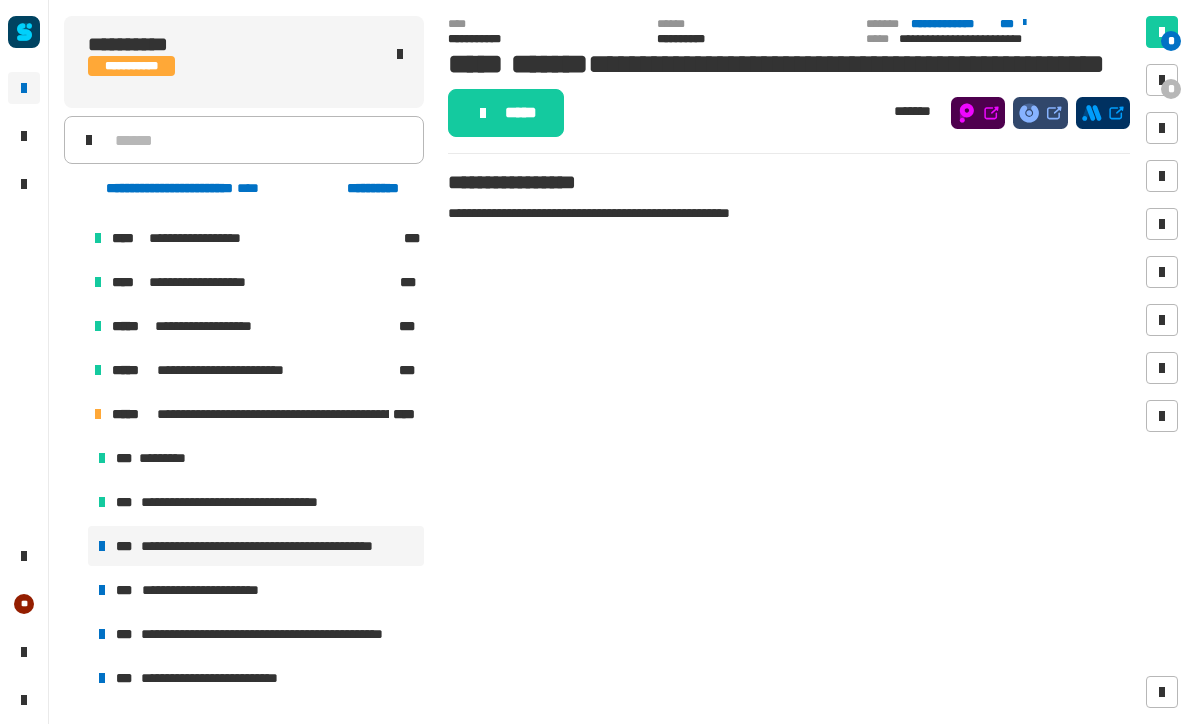 click on "*" at bounding box center [1171, 89] 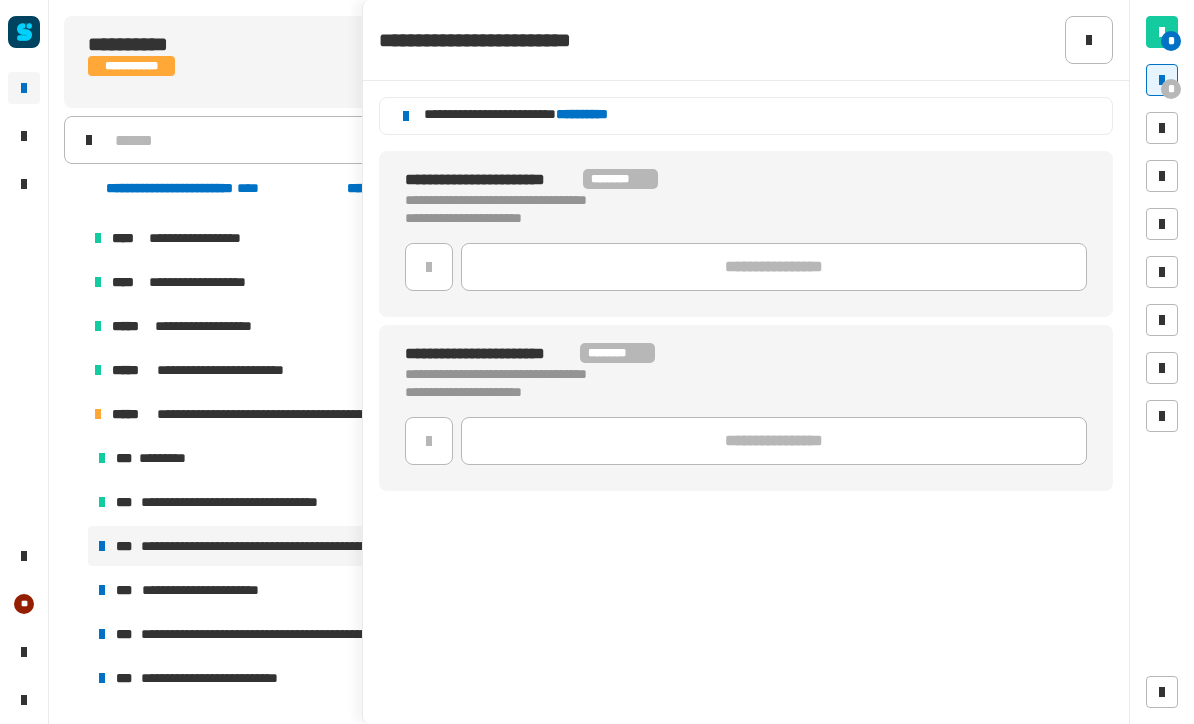 click on "**********" 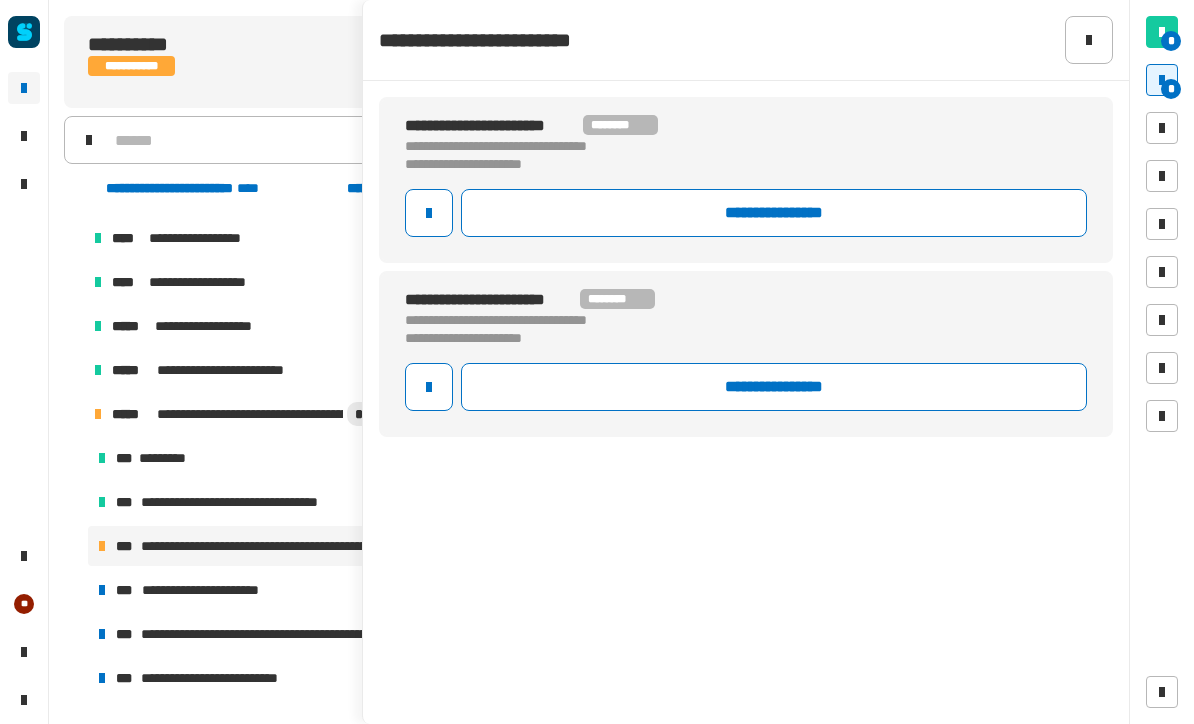 click on "**********" 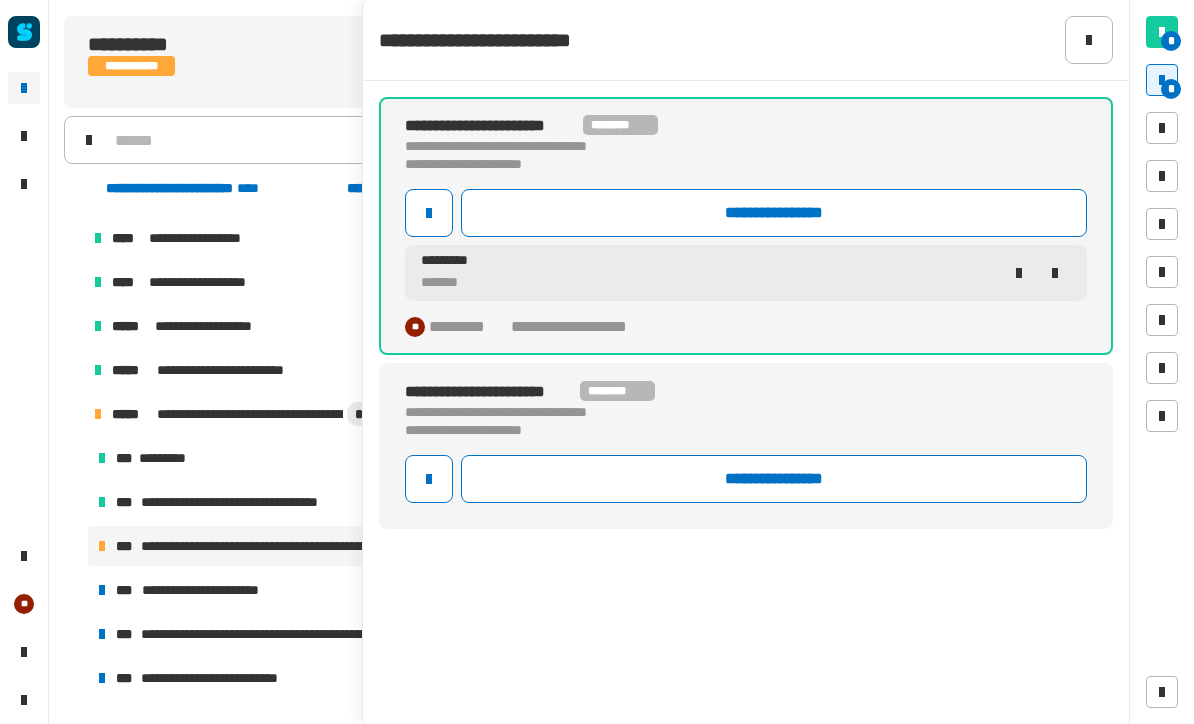 click on "**********" 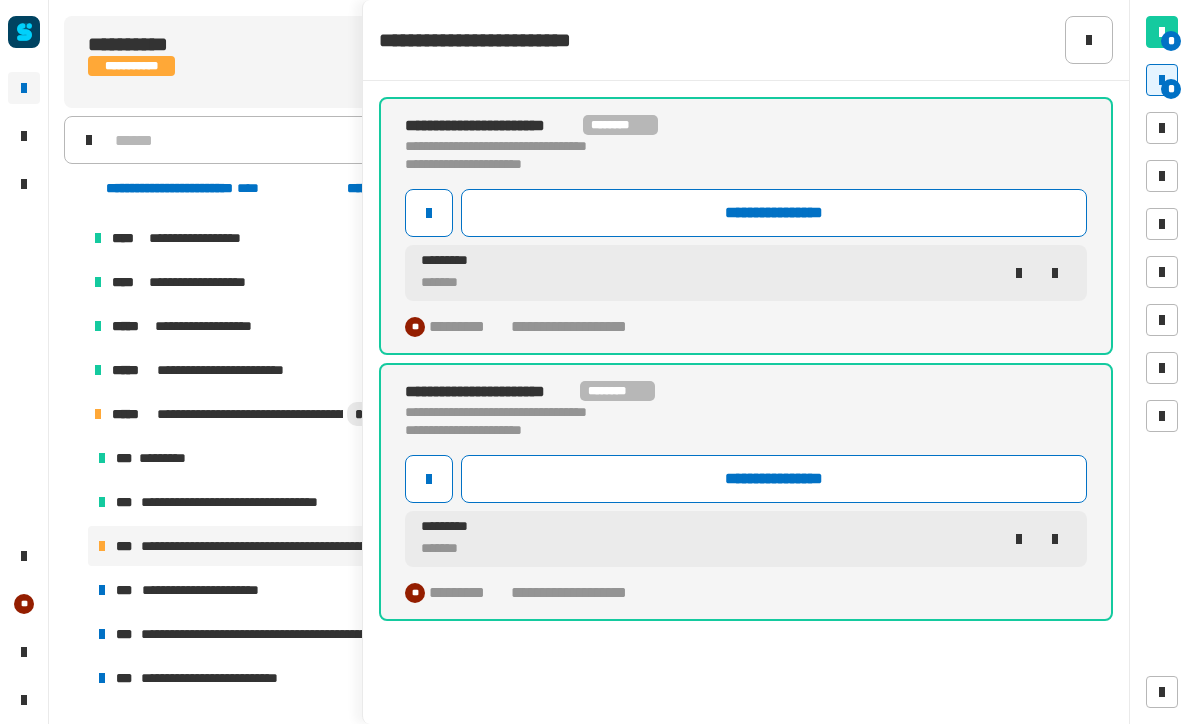 click 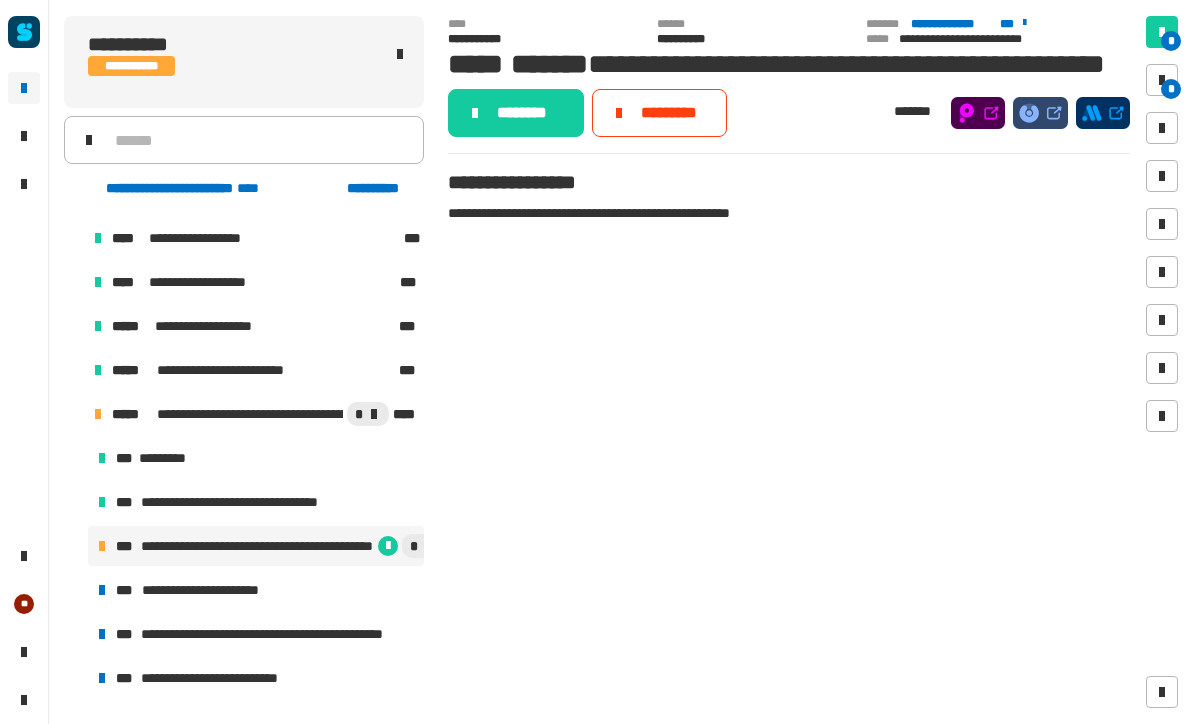 click on "********" 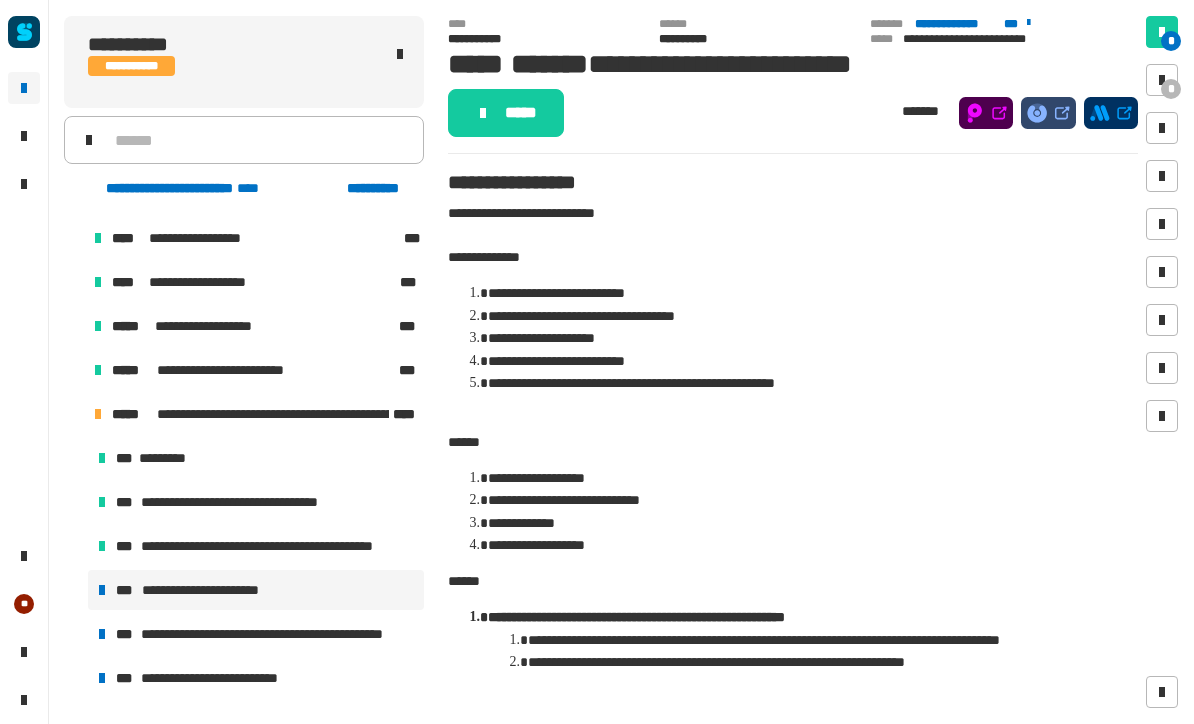 scroll, scrollTop: 0, scrollLeft: 0, axis: both 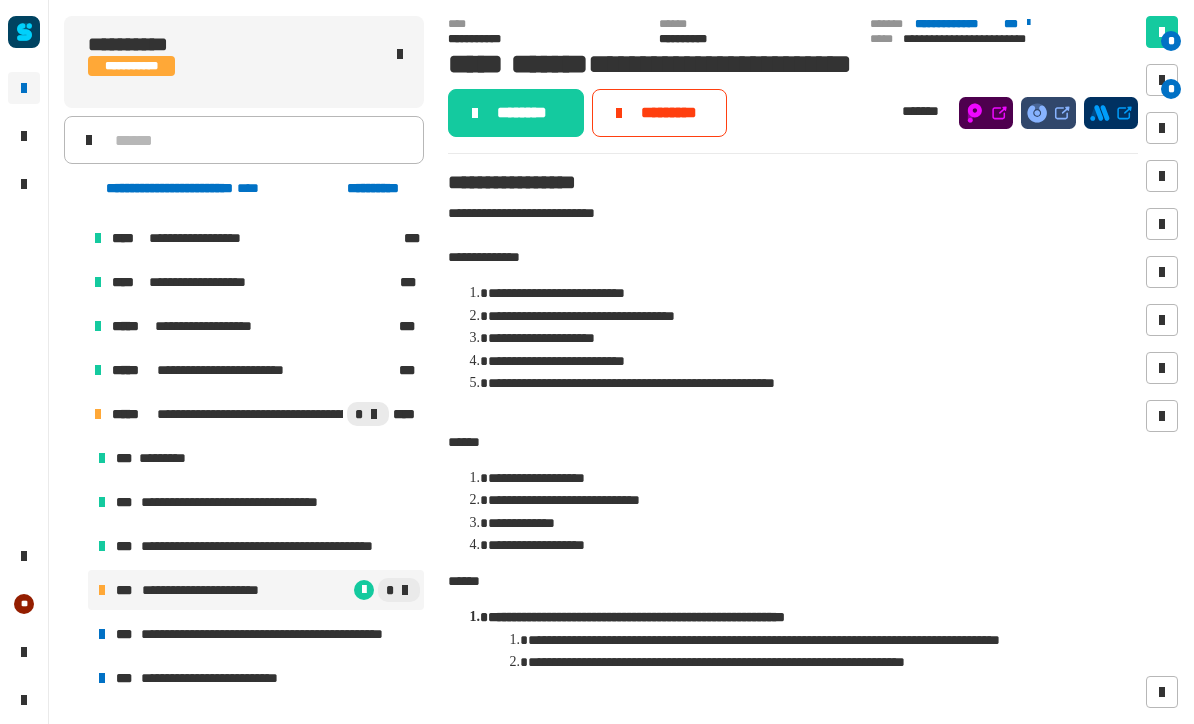 click on "********" 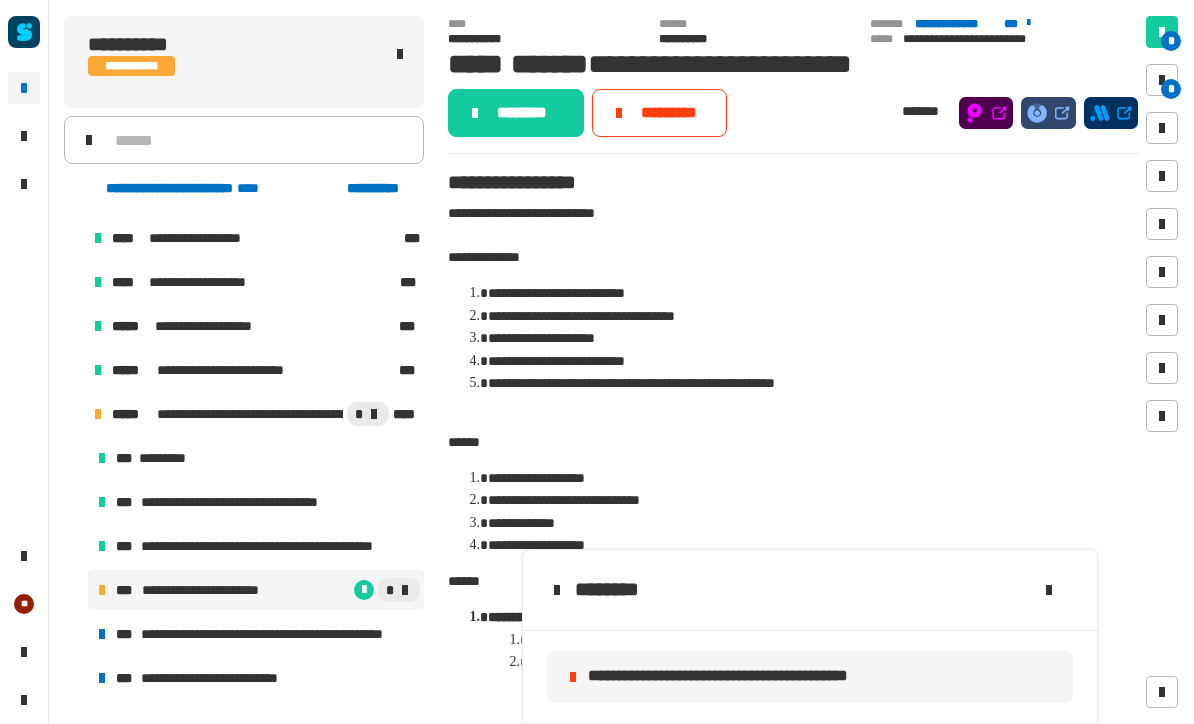 click on "*" at bounding box center (1171, 89) 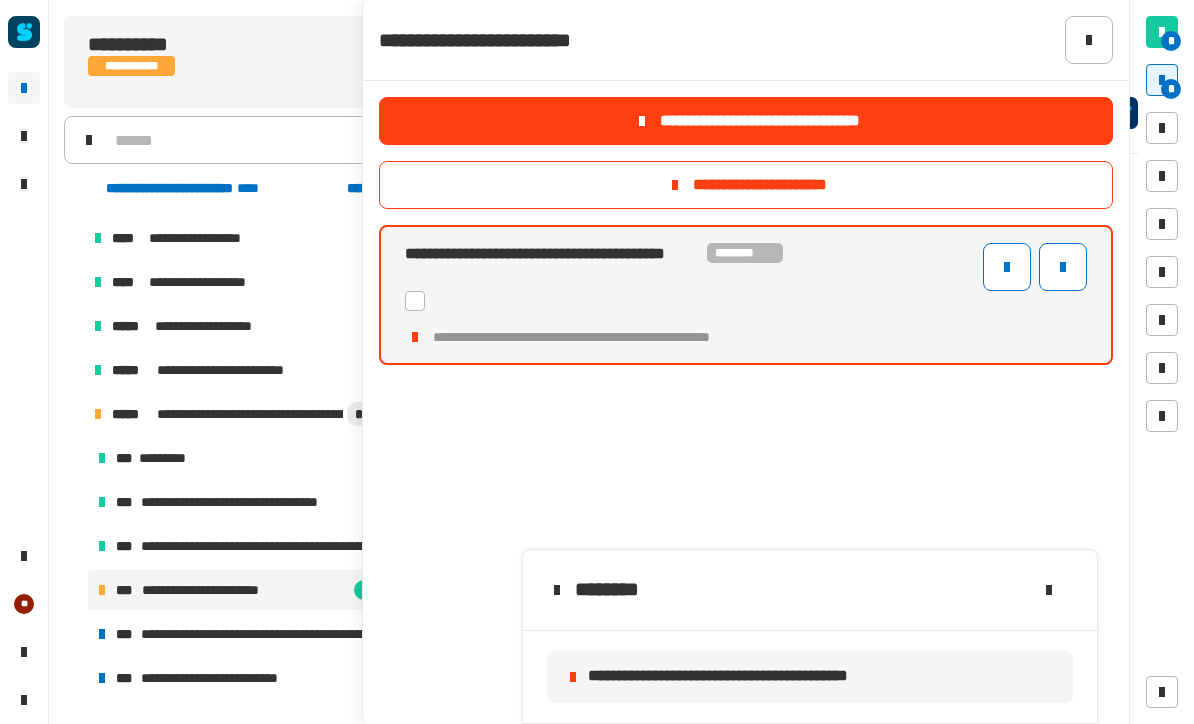 click 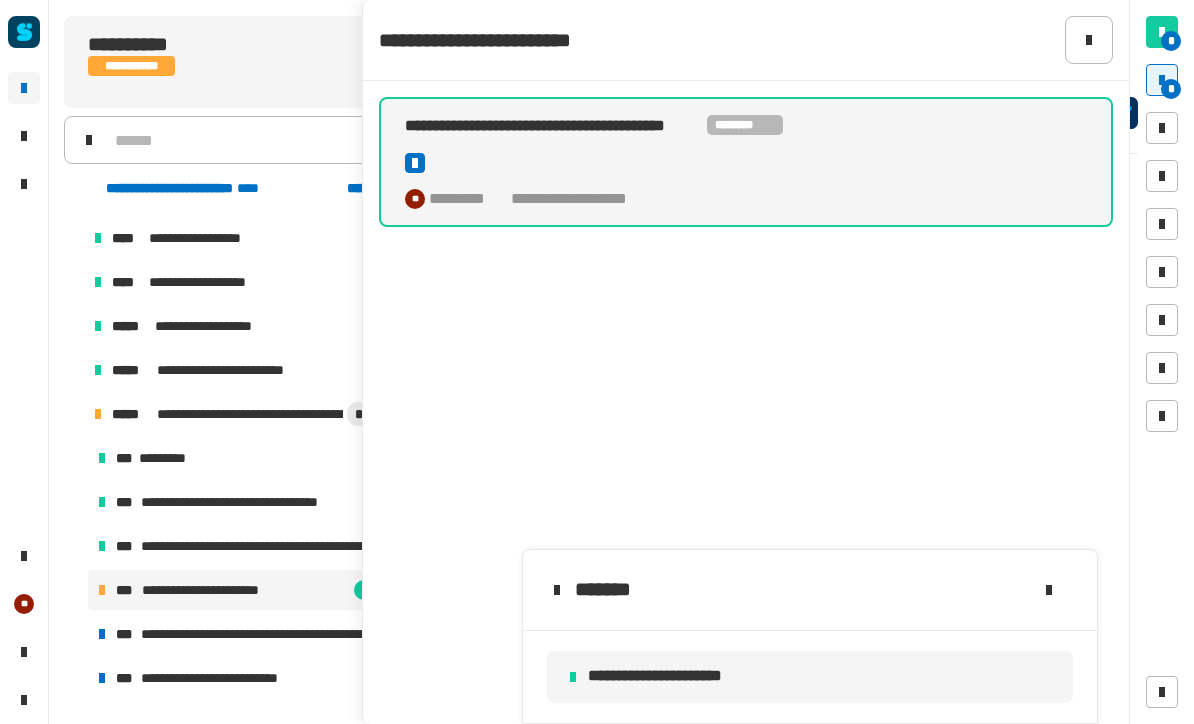 click 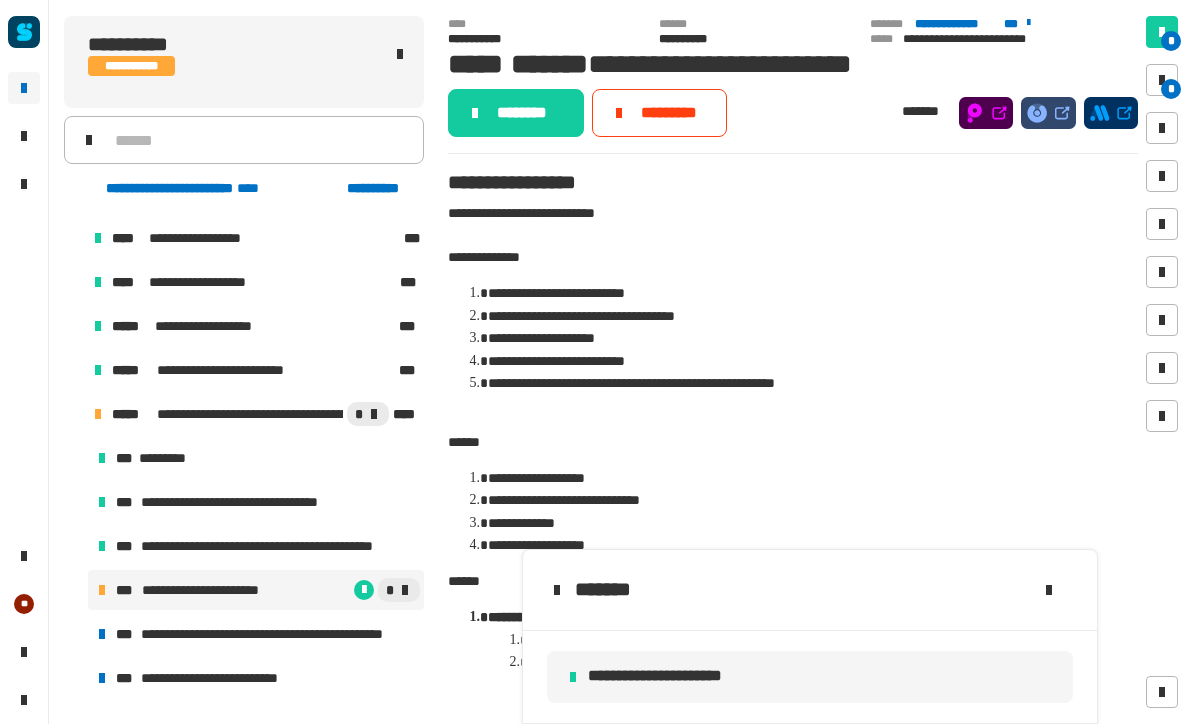 scroll, scrollTop: 0, scrollLeft: 0, axis: both 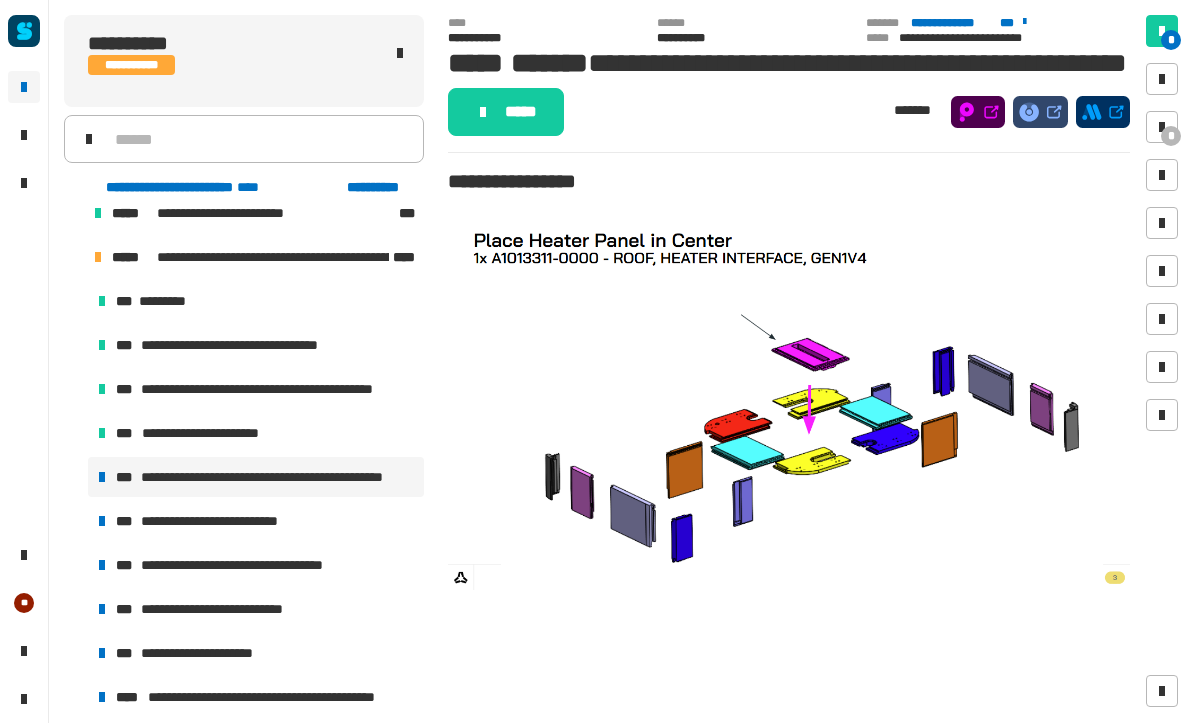 click on "**********" at bounding box center [229, 522] 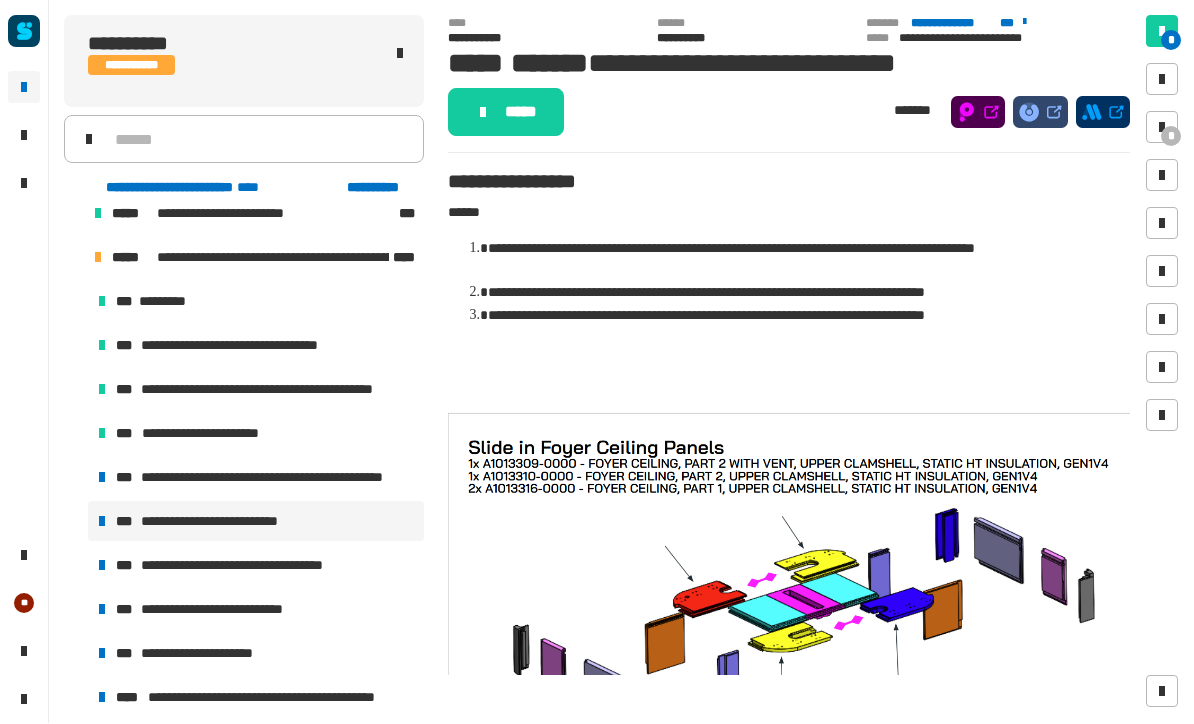 click on "*" at bounding box center (1171, 137) 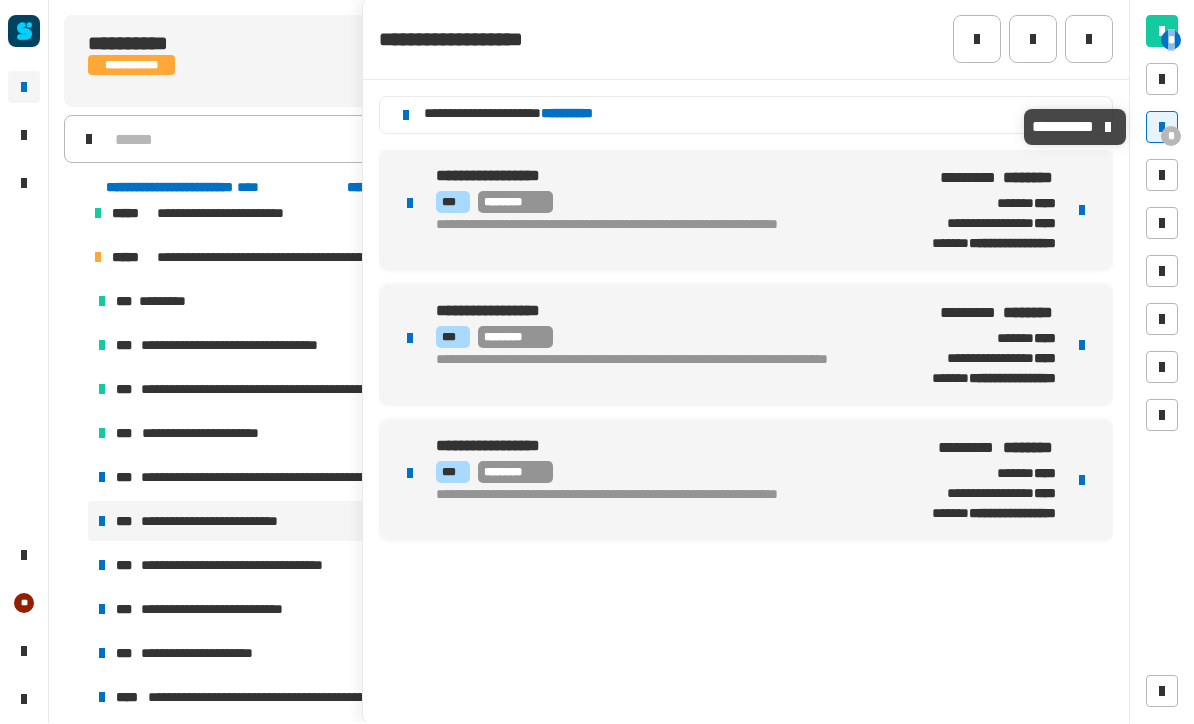 click 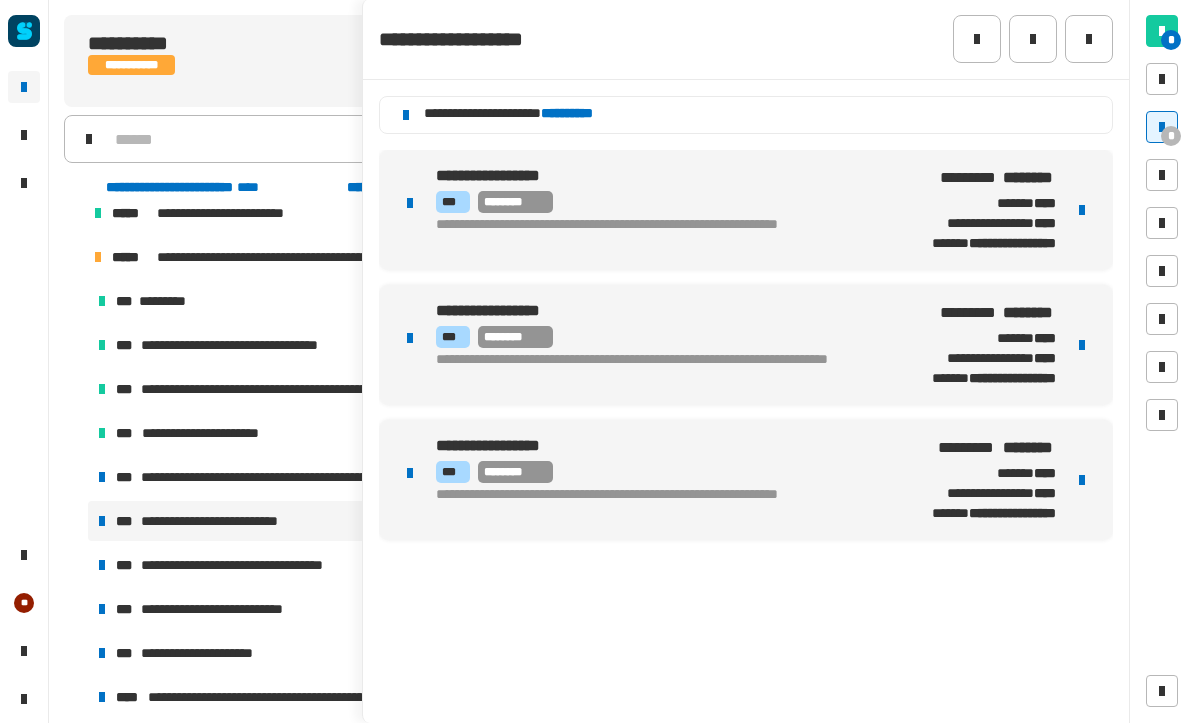 click 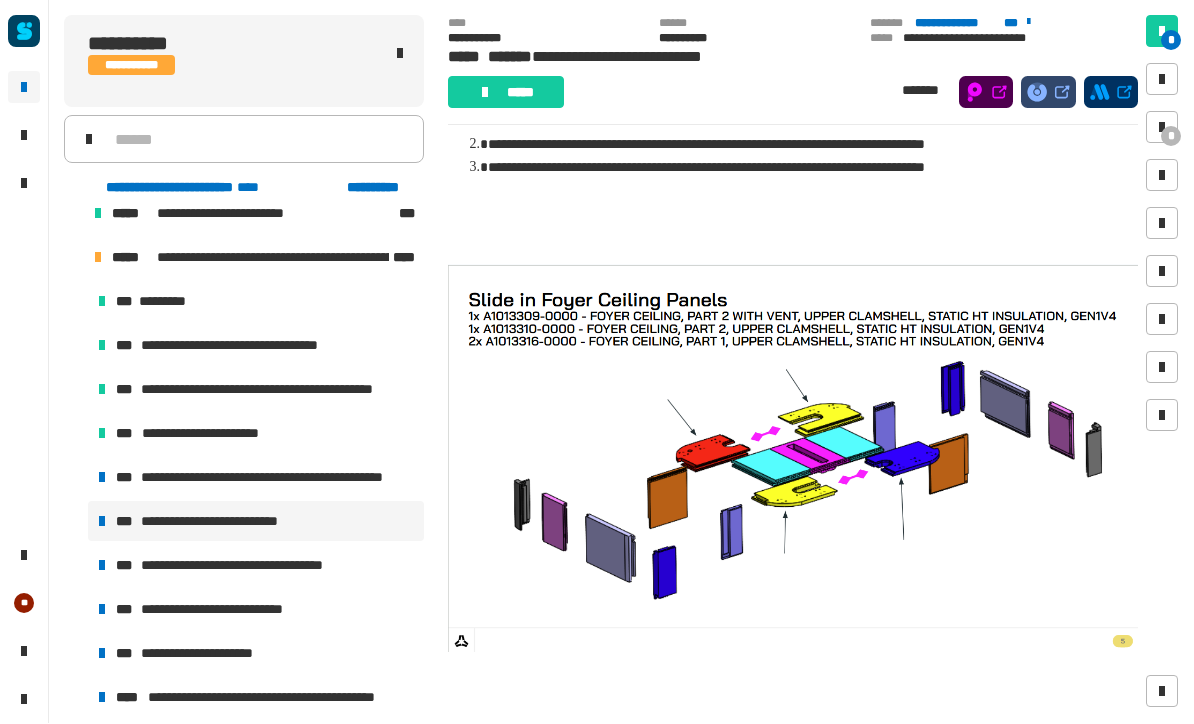 scroll, scrollTop: 122, scrollLeft: 0, axis: vertical 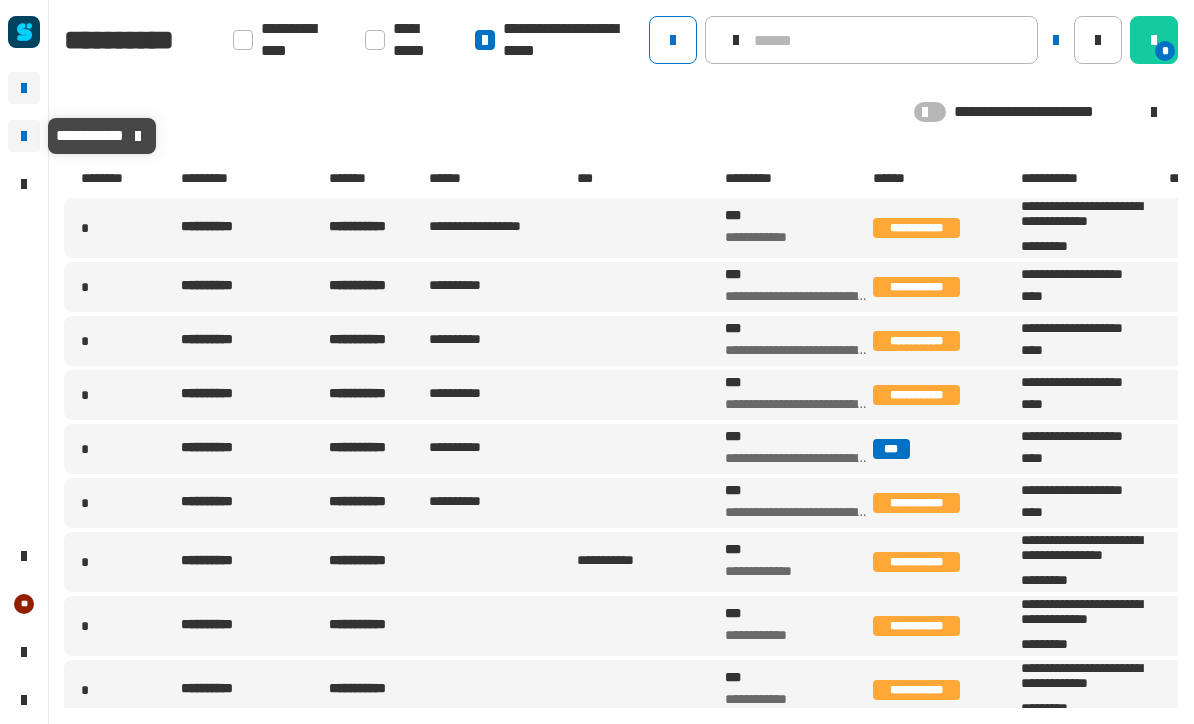 click 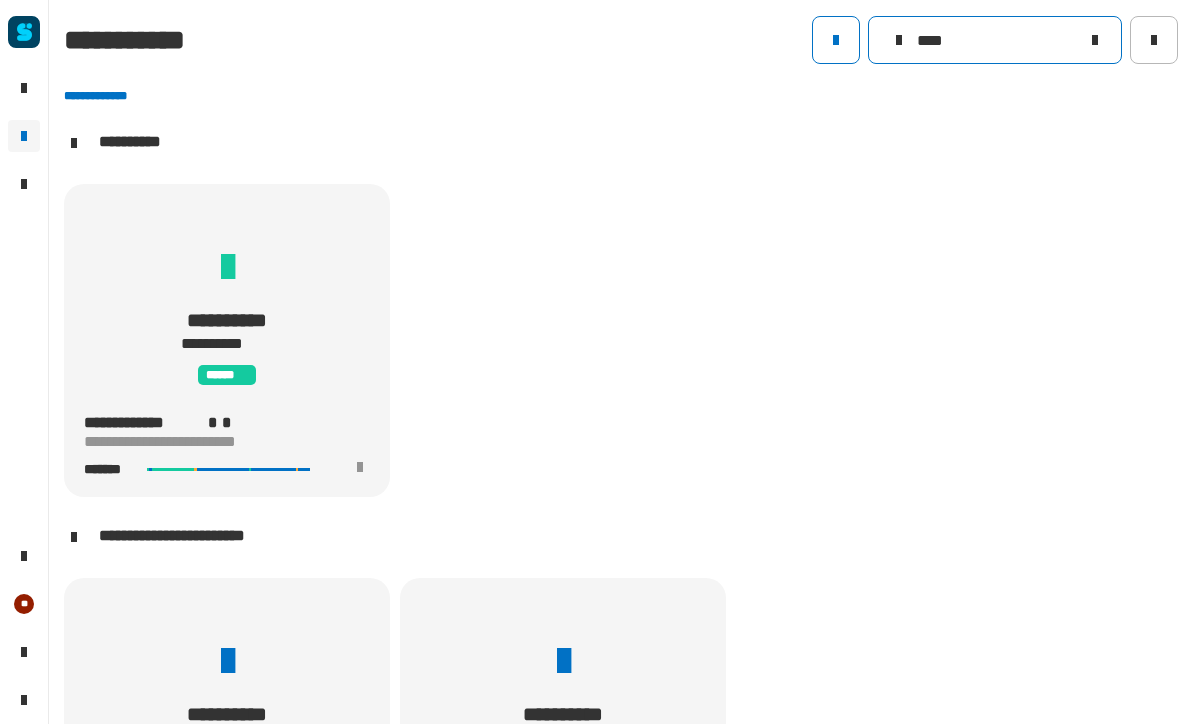 click on "****" 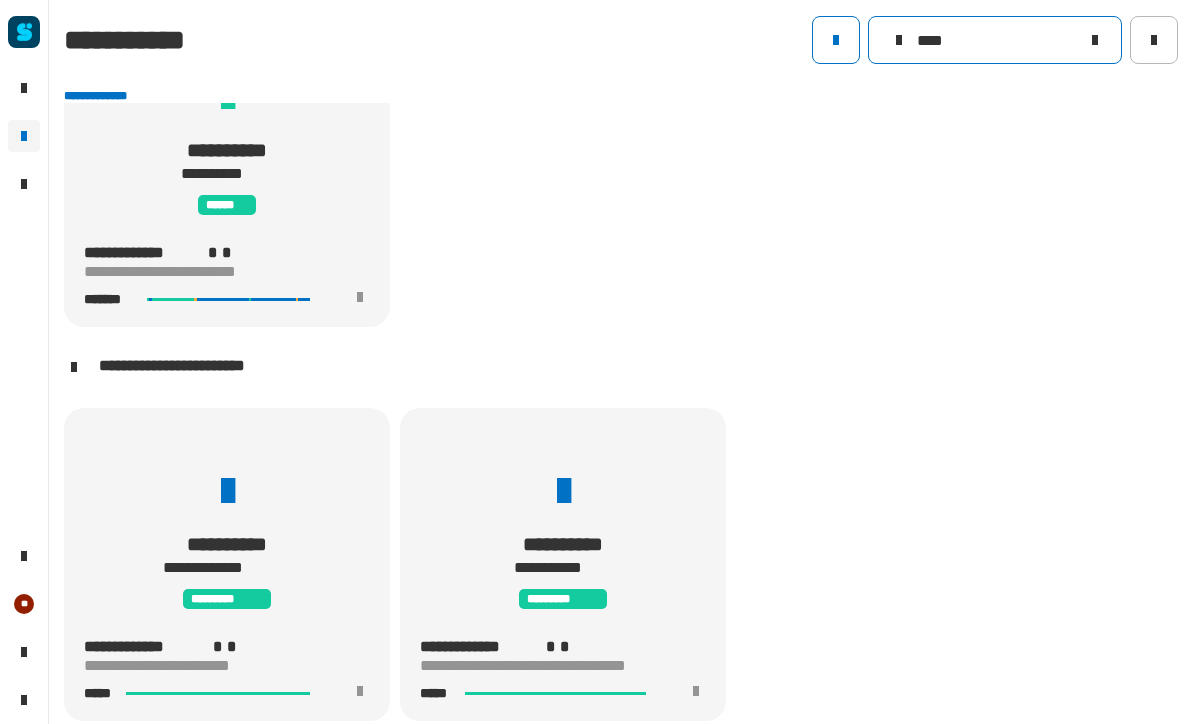 scroll, scrollTop: 168, scrollLeft: 0, axis: vertical 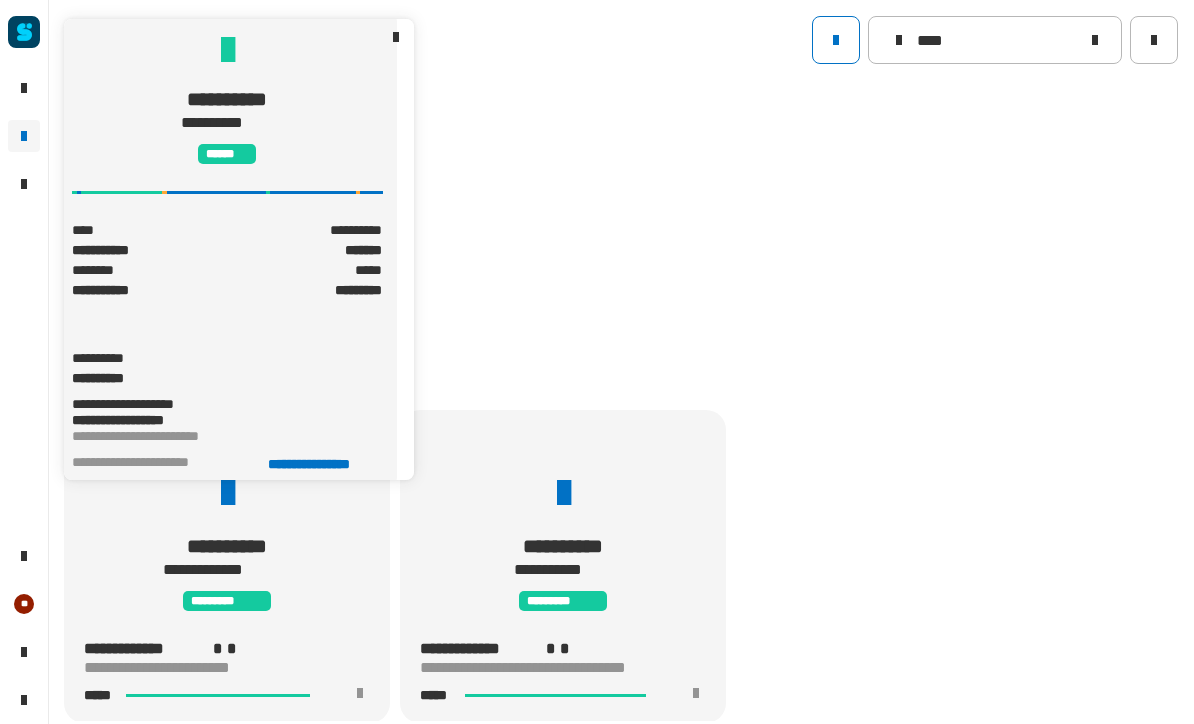 click on "**********" 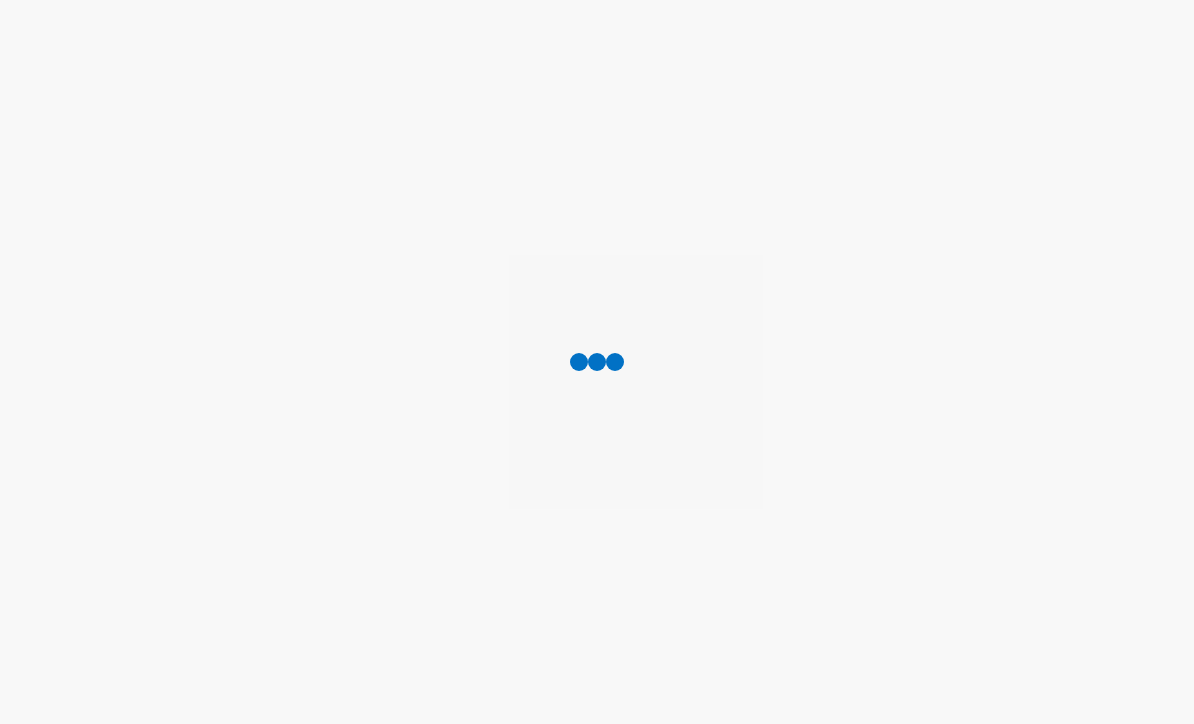 scroll, scrollTop: 0, scrollLeft: 0, axis: both 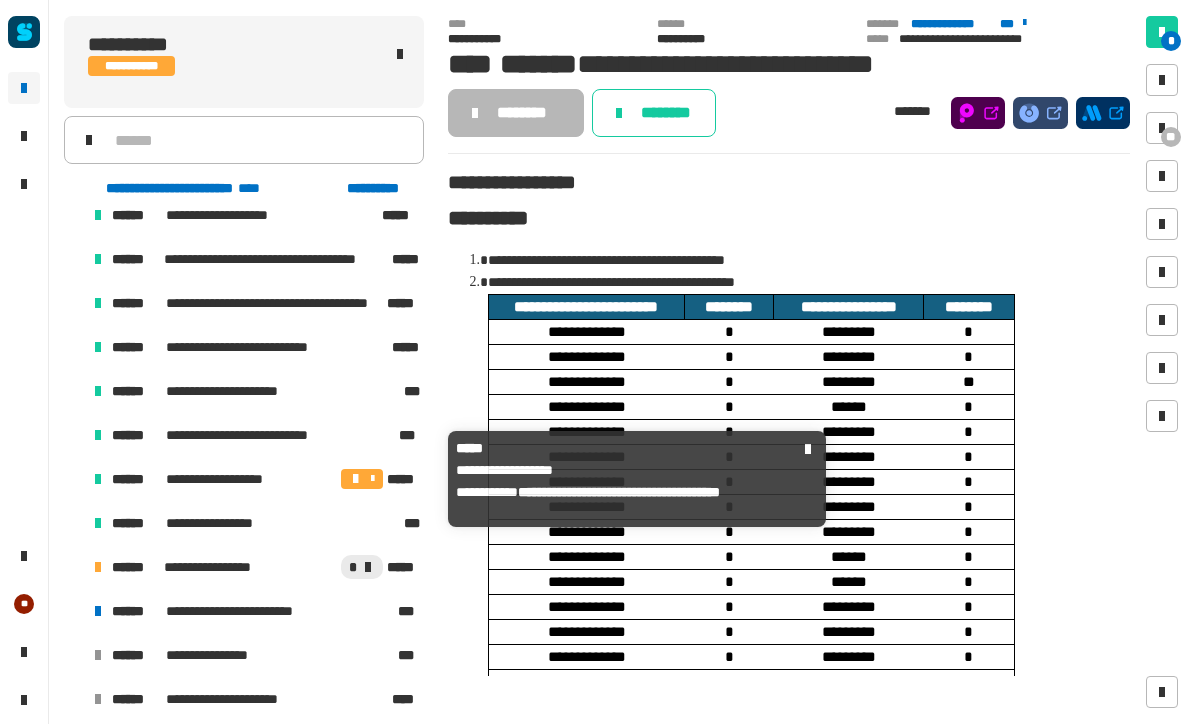 click on "**********" at bounding box center [245, 479] 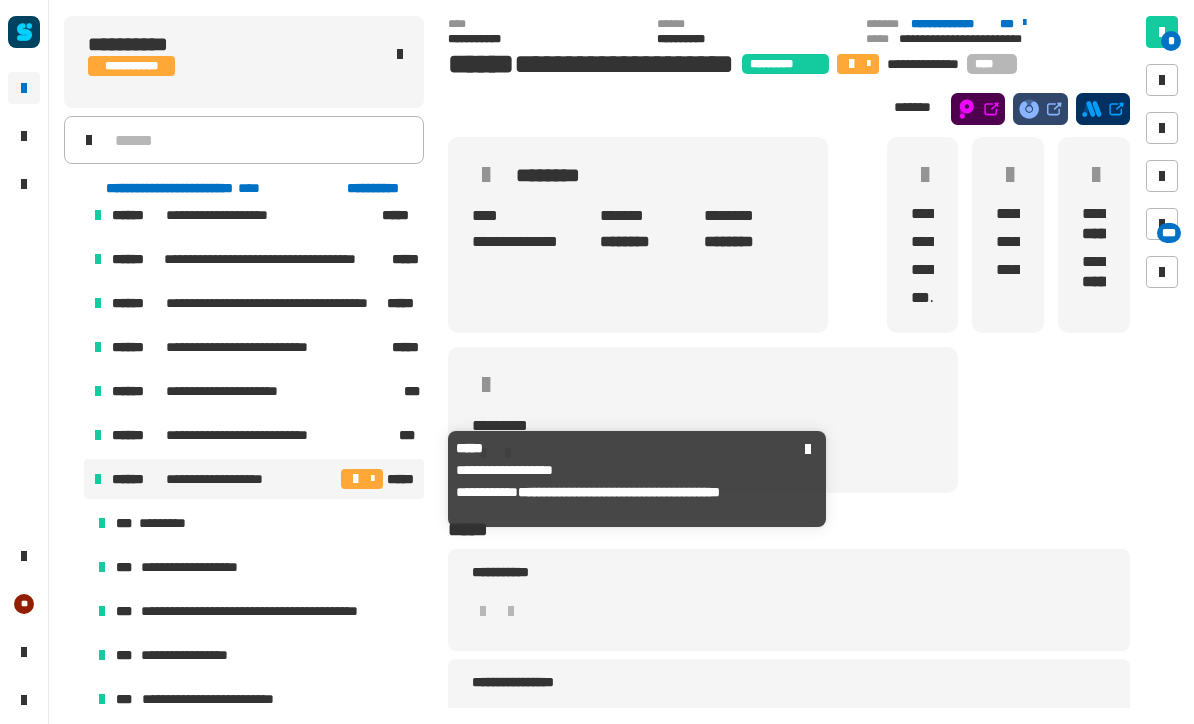 click on "***" at bounding box center (1162, 224) 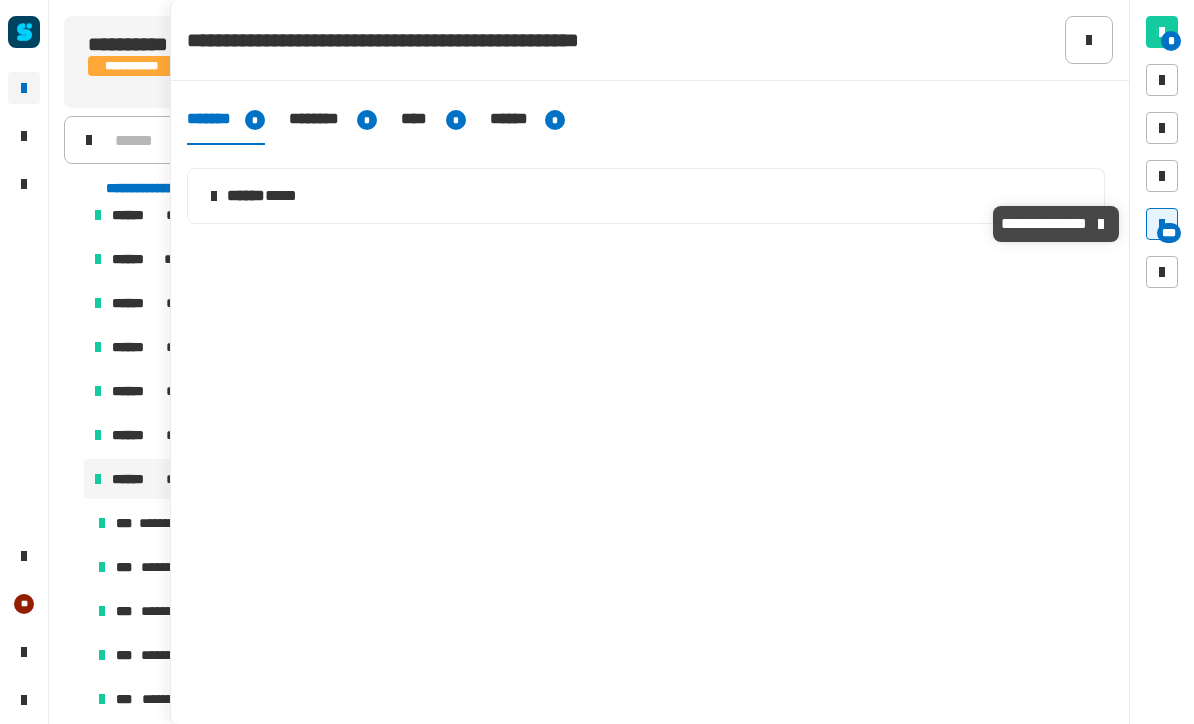 click on "***" at bounding box center (1169, 233) 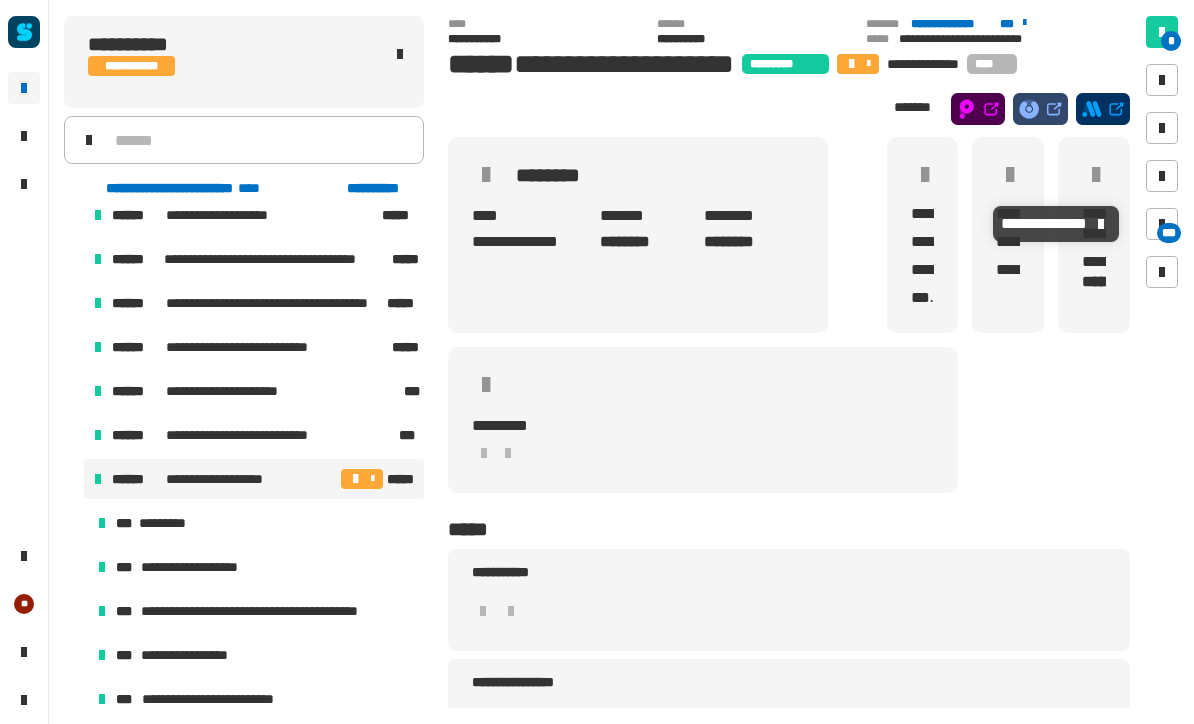 click on "***" at bounding box center (1169, 233) 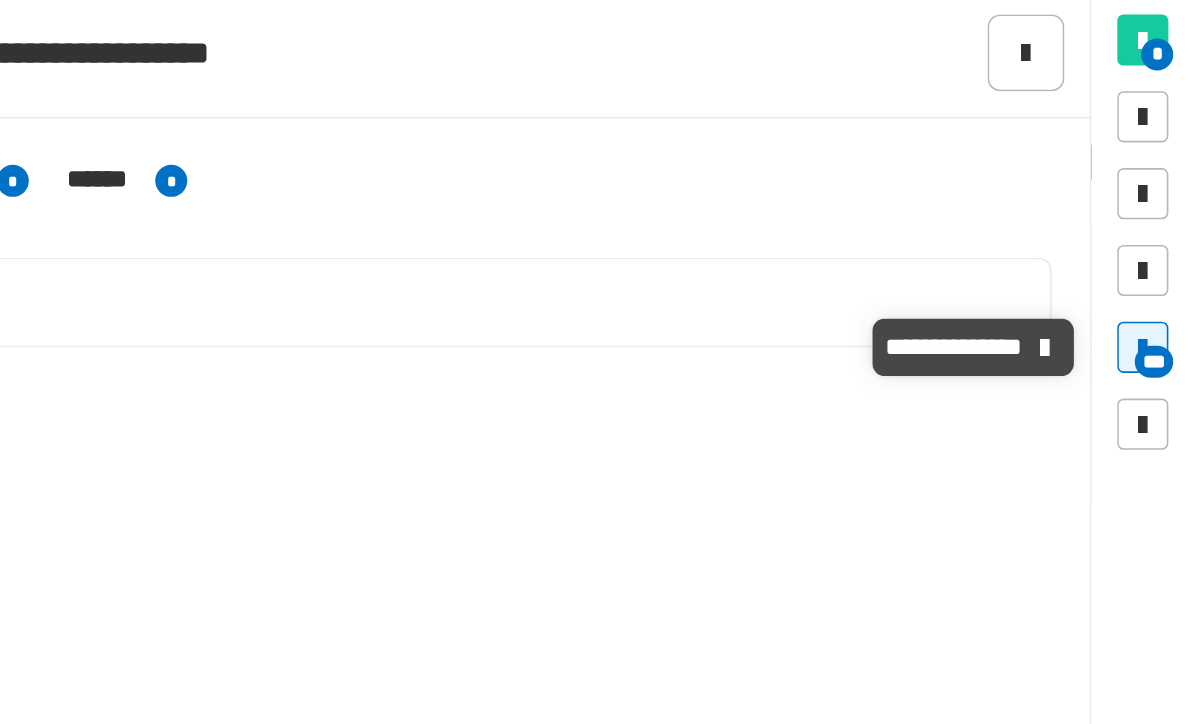click on "***" at bounding box center (1169, 233) 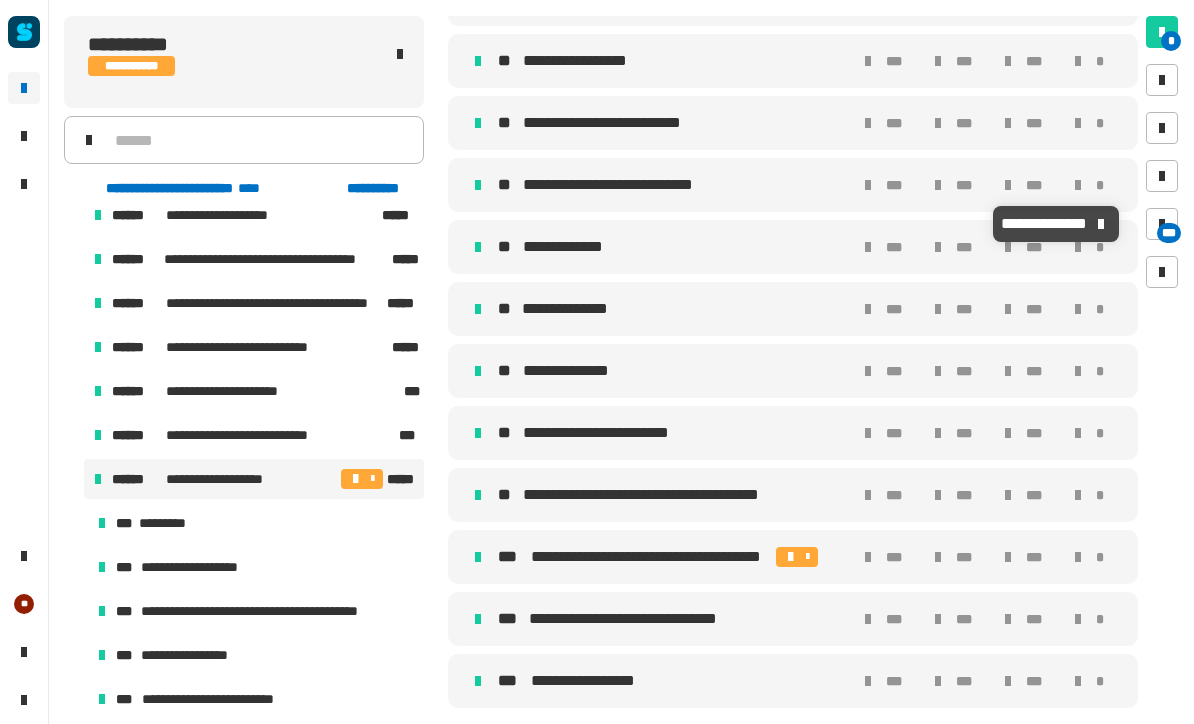 scroll, scrollTop: 869, scrollLeft: 0, axis: vertical 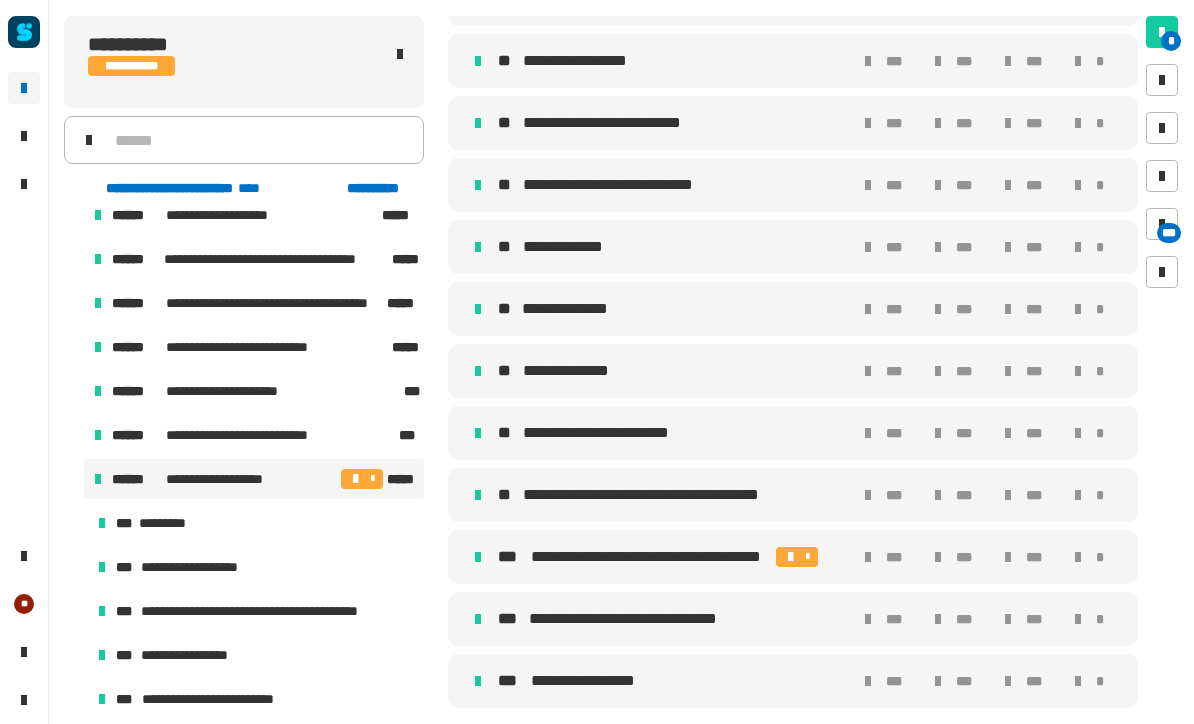 click at bounding box center [797, 557] 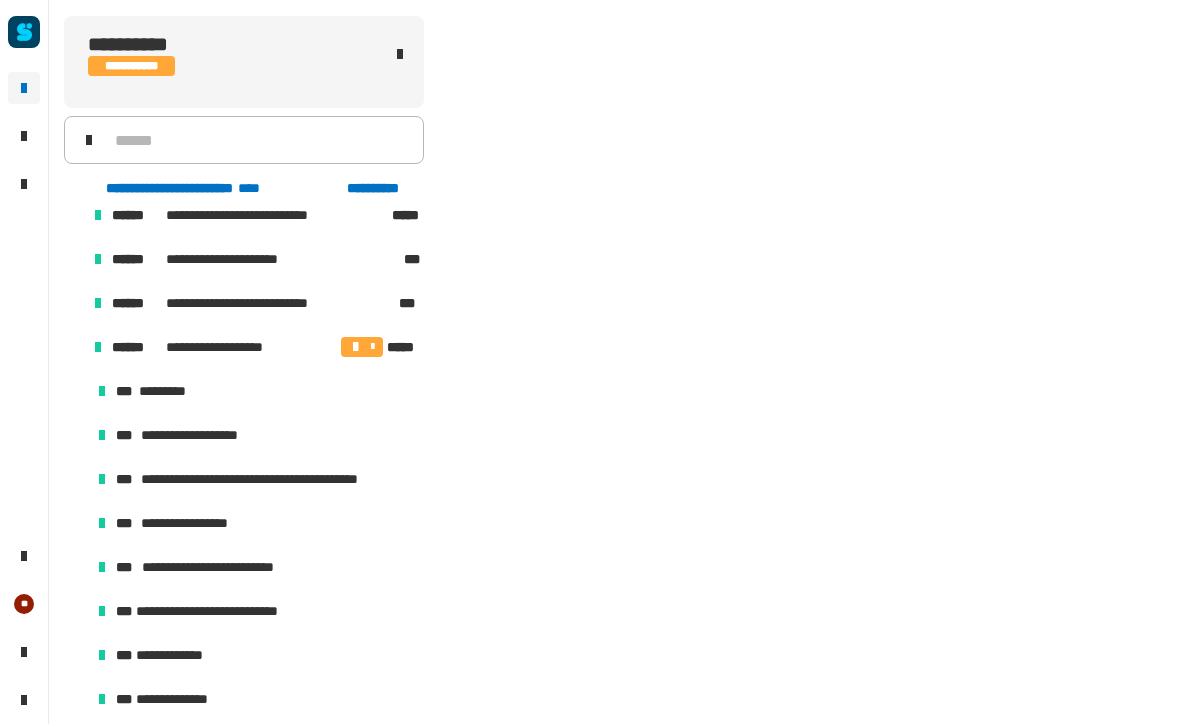 scroll, scrollTop: 1358, scrollLeft: 0, axis: vertical 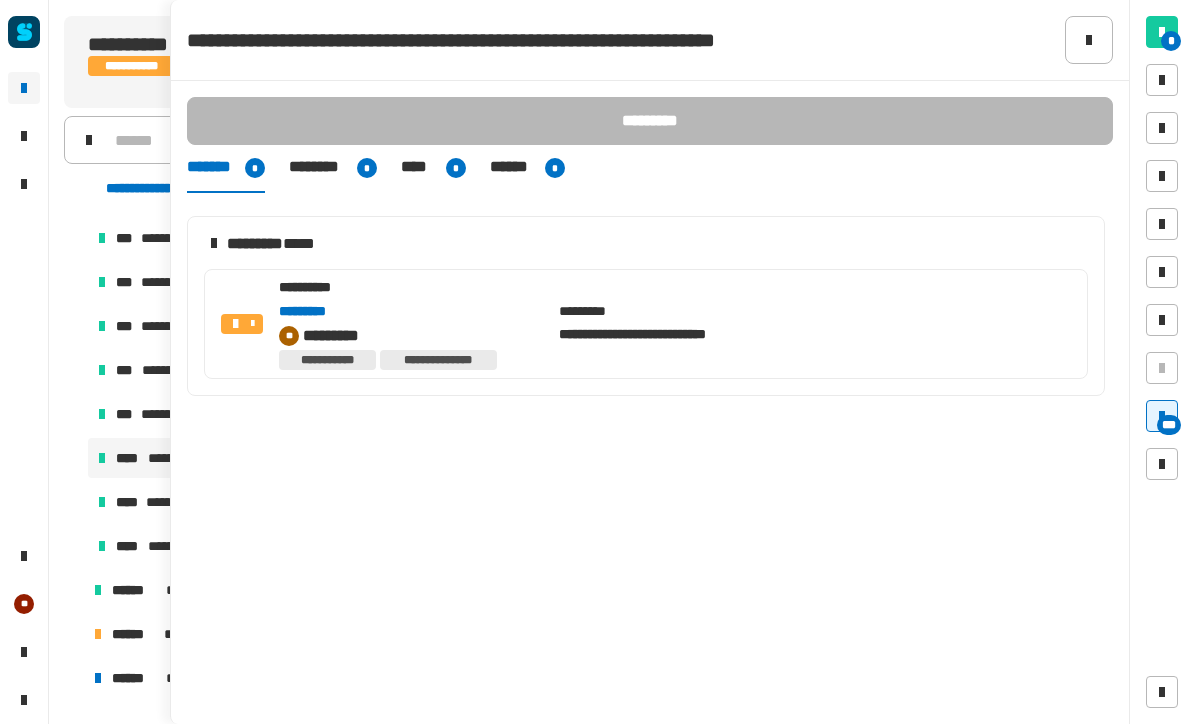 click on "*********" 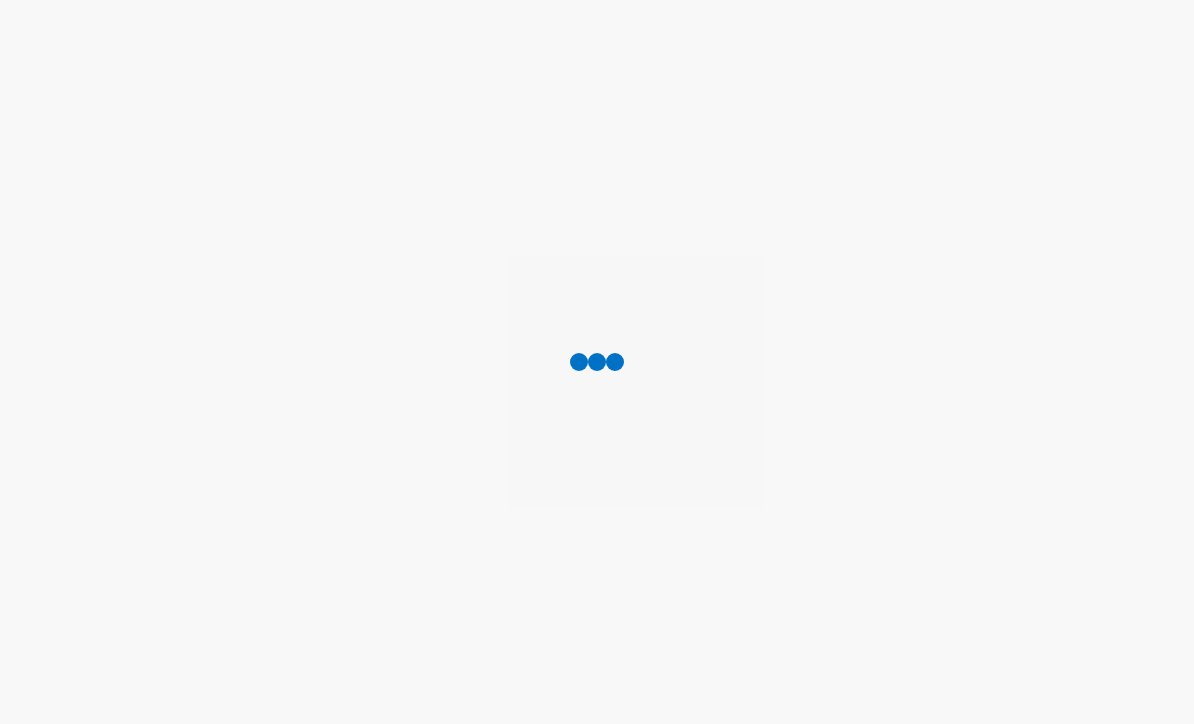 scroll, scrollTop: 0, scrollLeft: 0, axis: both 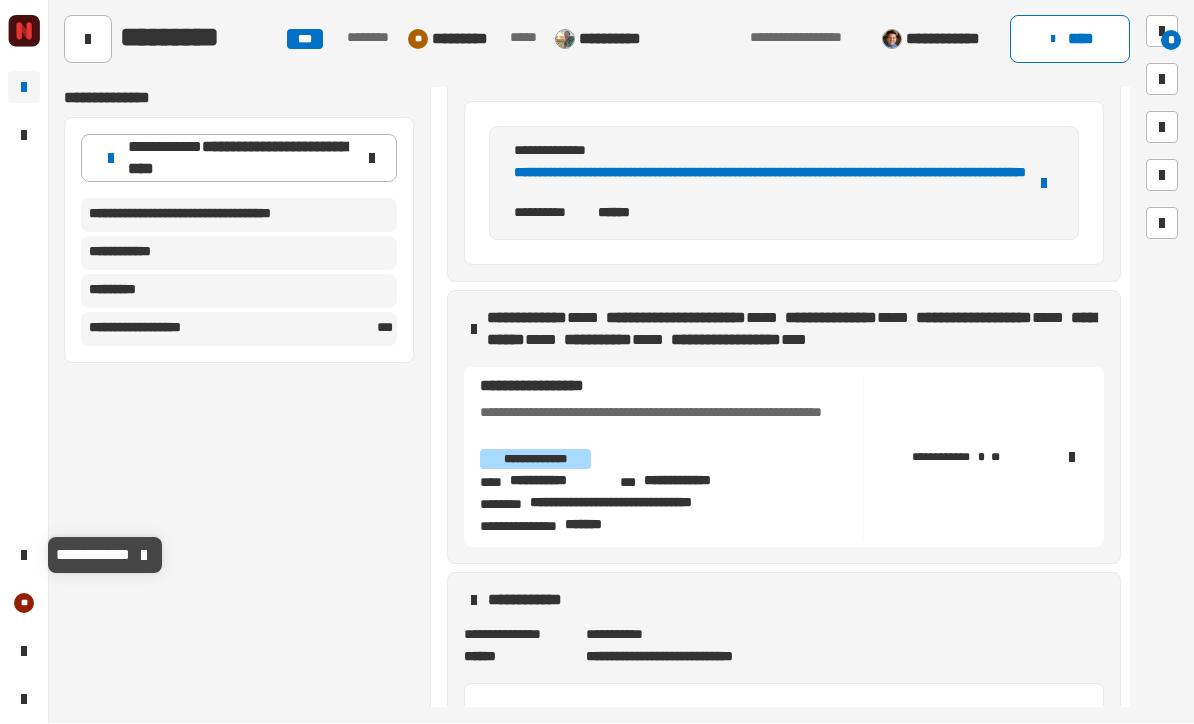 click 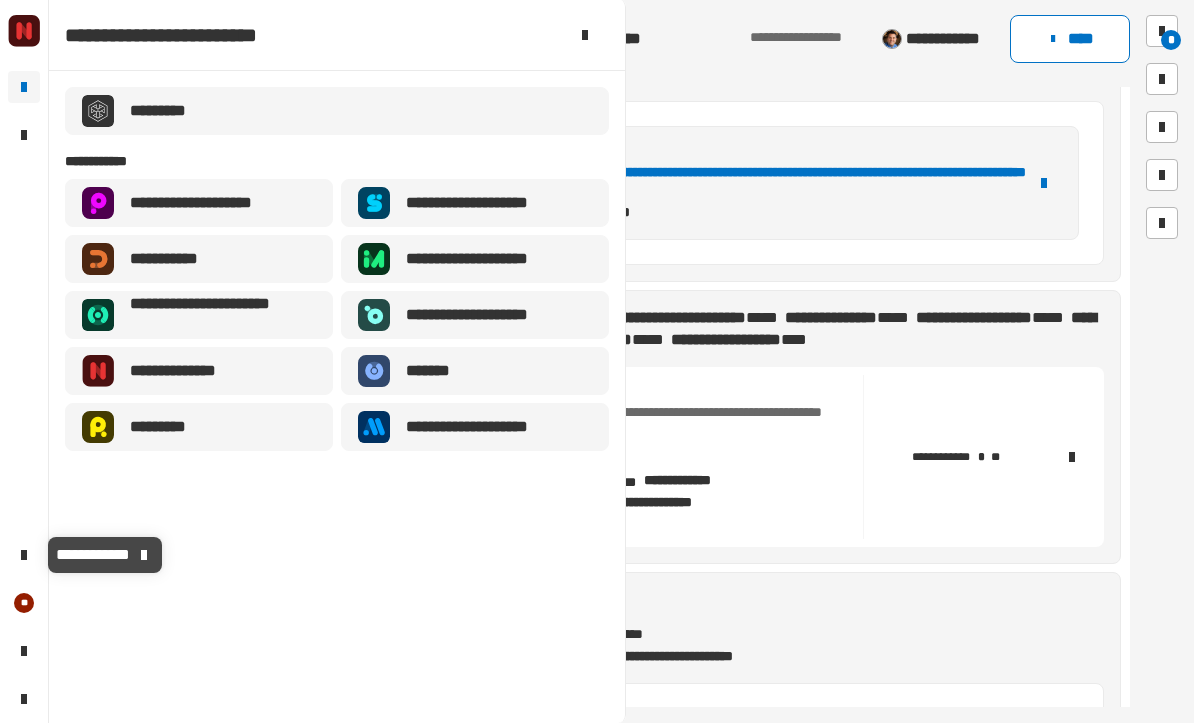 click 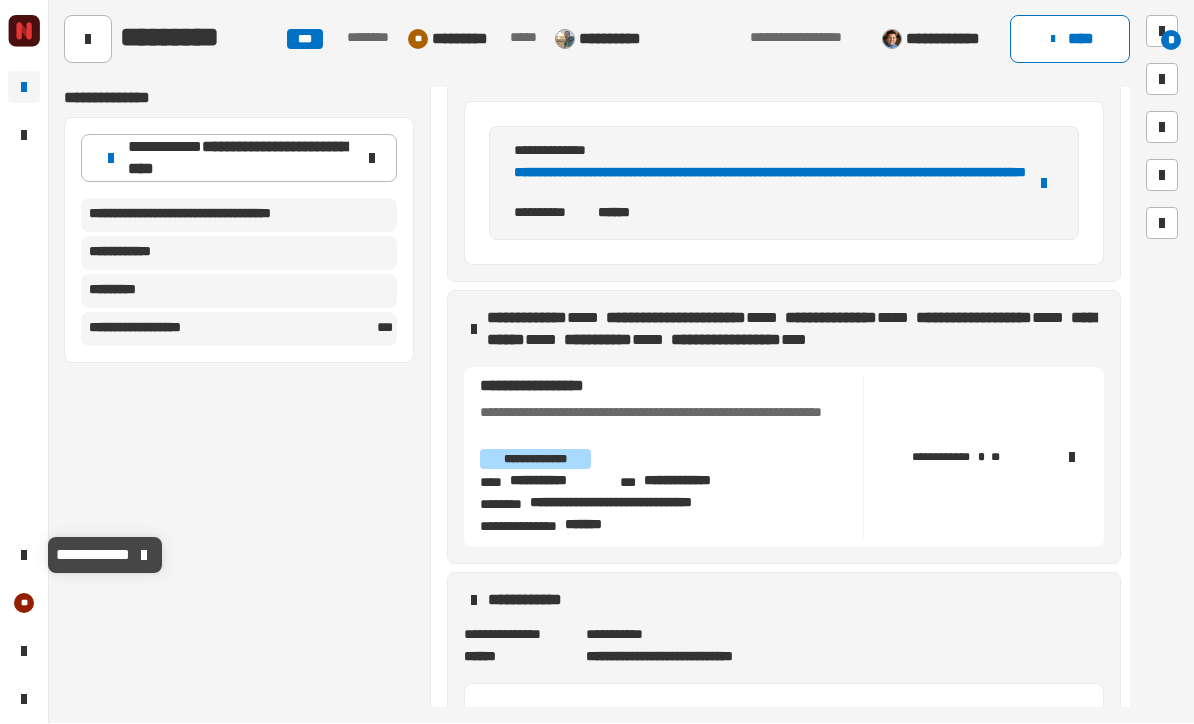 click 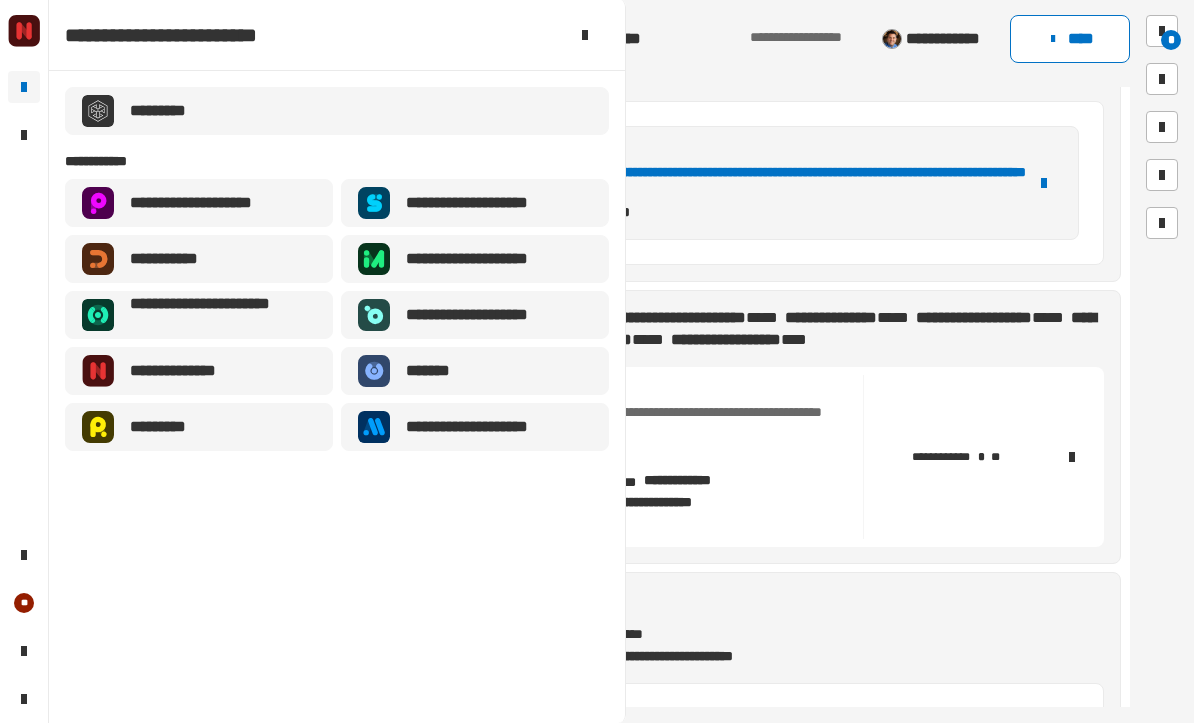 click on "**********" at bounding box center [192, 372] 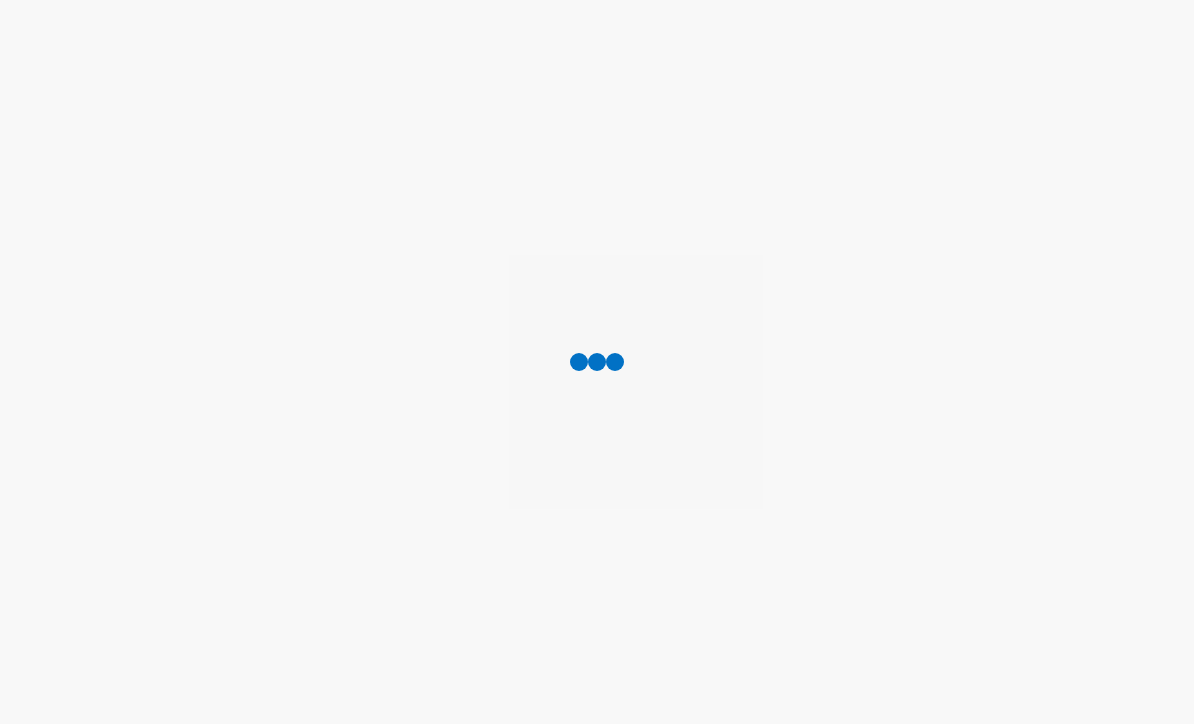 scroll, scrollTop: 0, scrollLeft: 0, axis: both 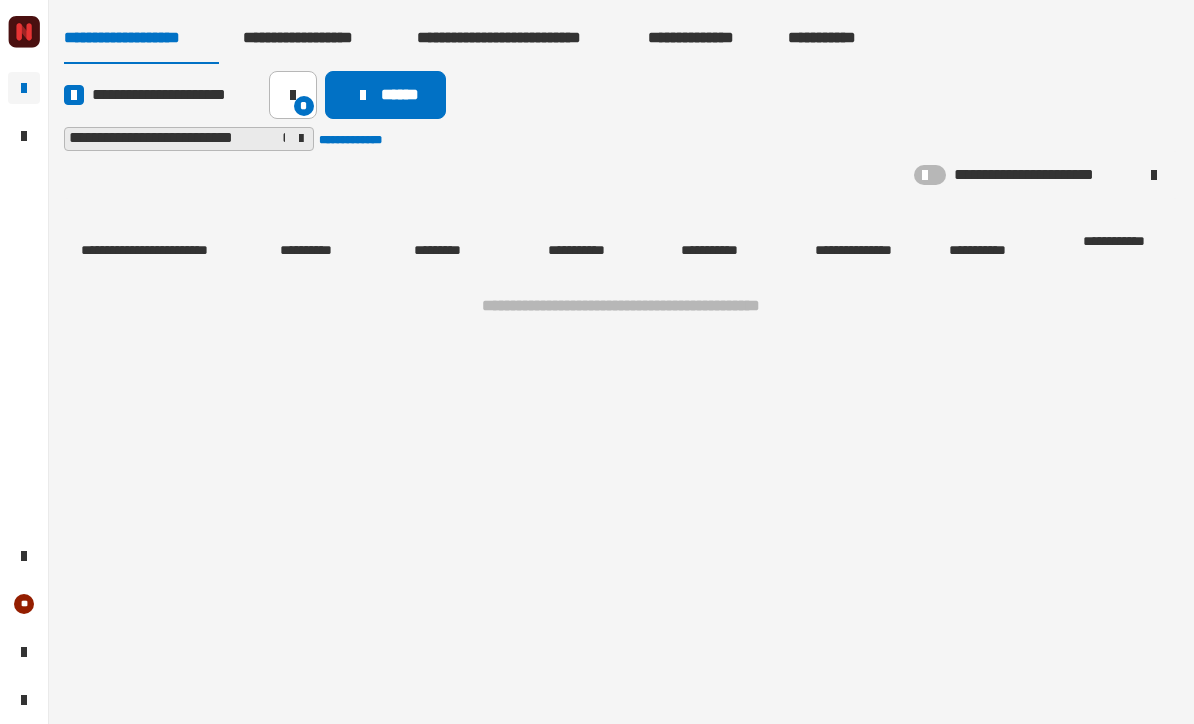 click on "**********" 